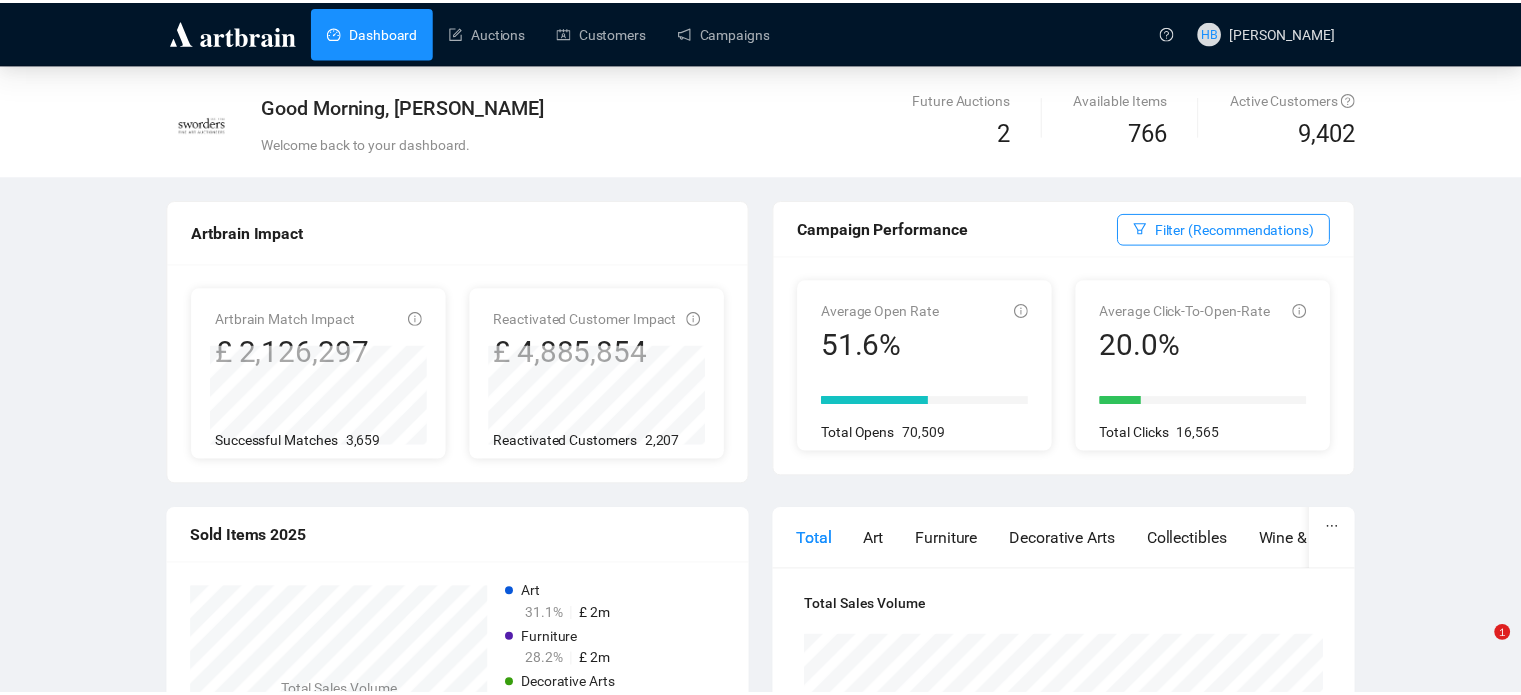 scroll, scrollTop: 0, scrollLeft: 0, axis: both 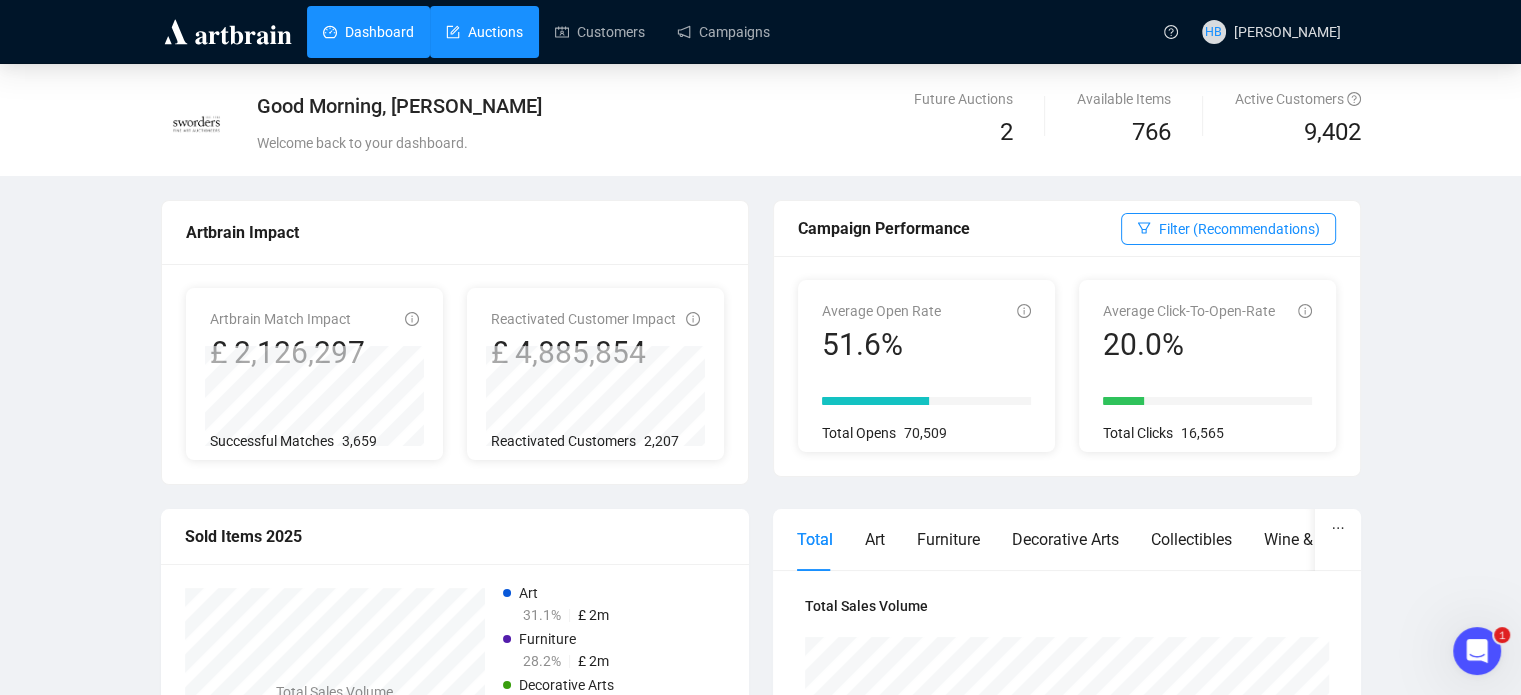 click on "Auctions" at bounding box center [484, 32] 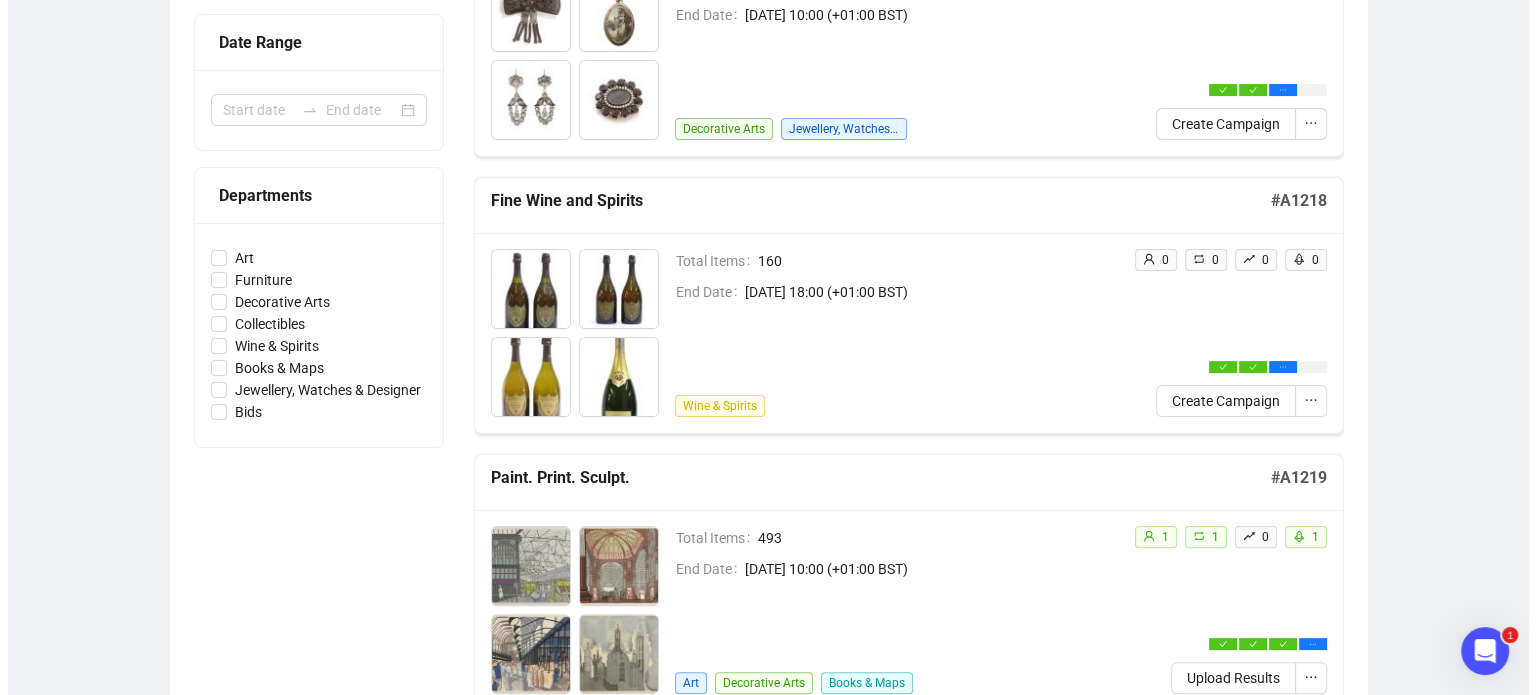 scroll, scrollTop: 424, scrollLeft: 0, axis: vertical 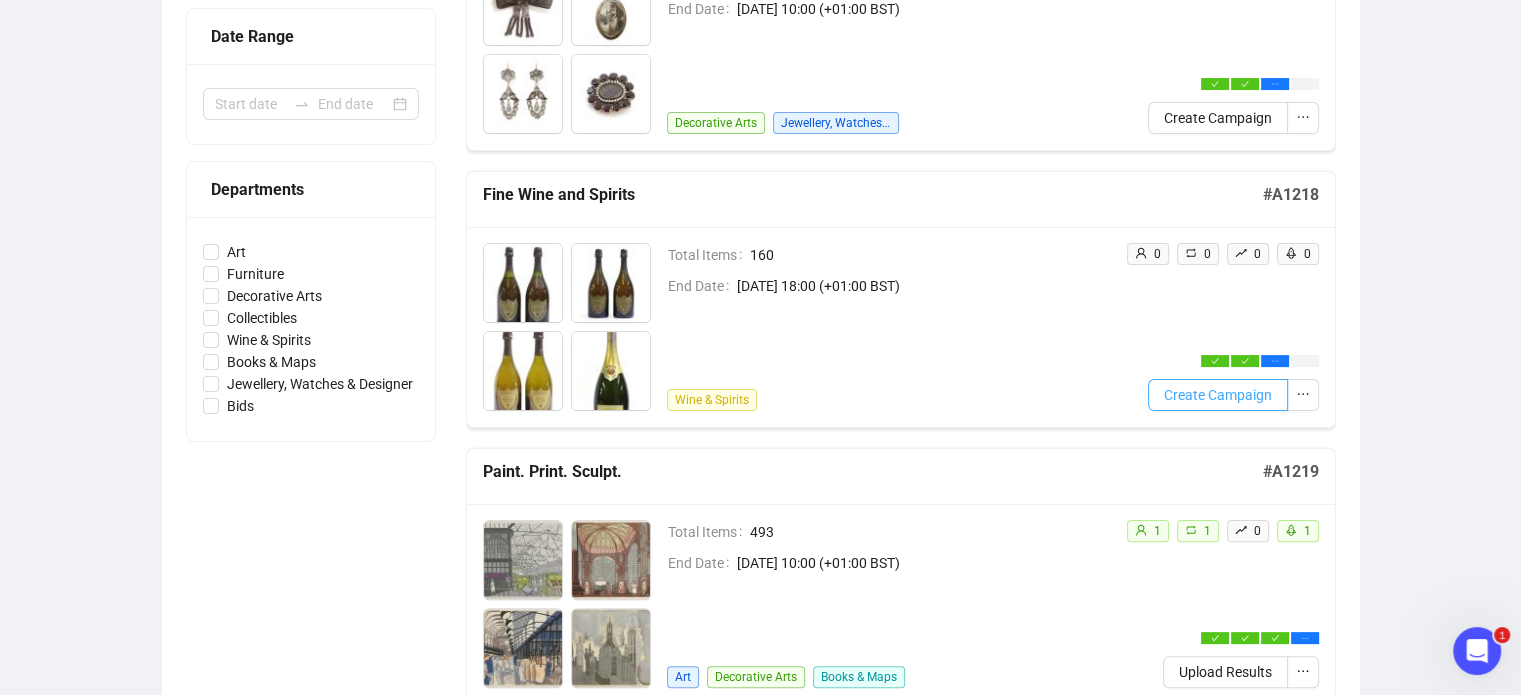 click on "Create Campaign" at bounding box center (1218, 395) 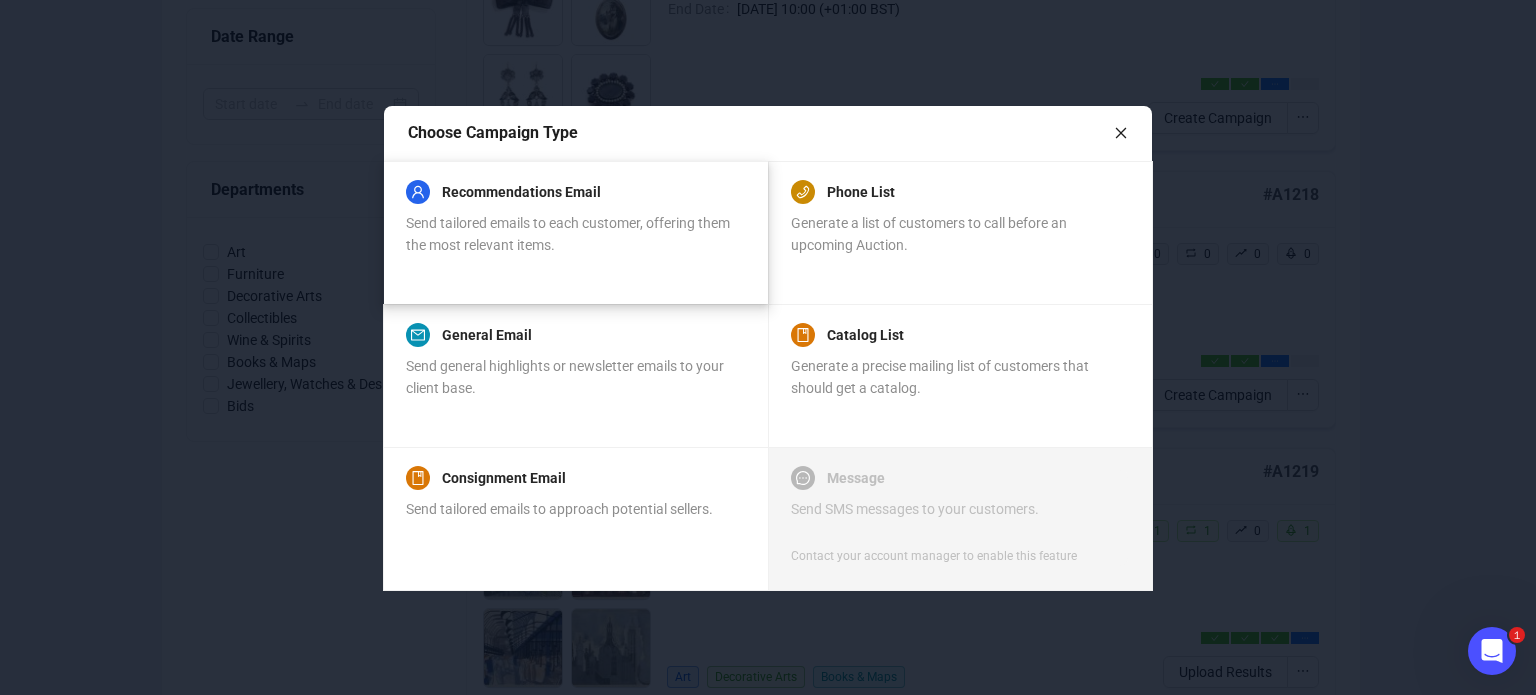 click on "Send tailored emails to each customer, offering them the most relevant items." at bounding box center (575, 234) 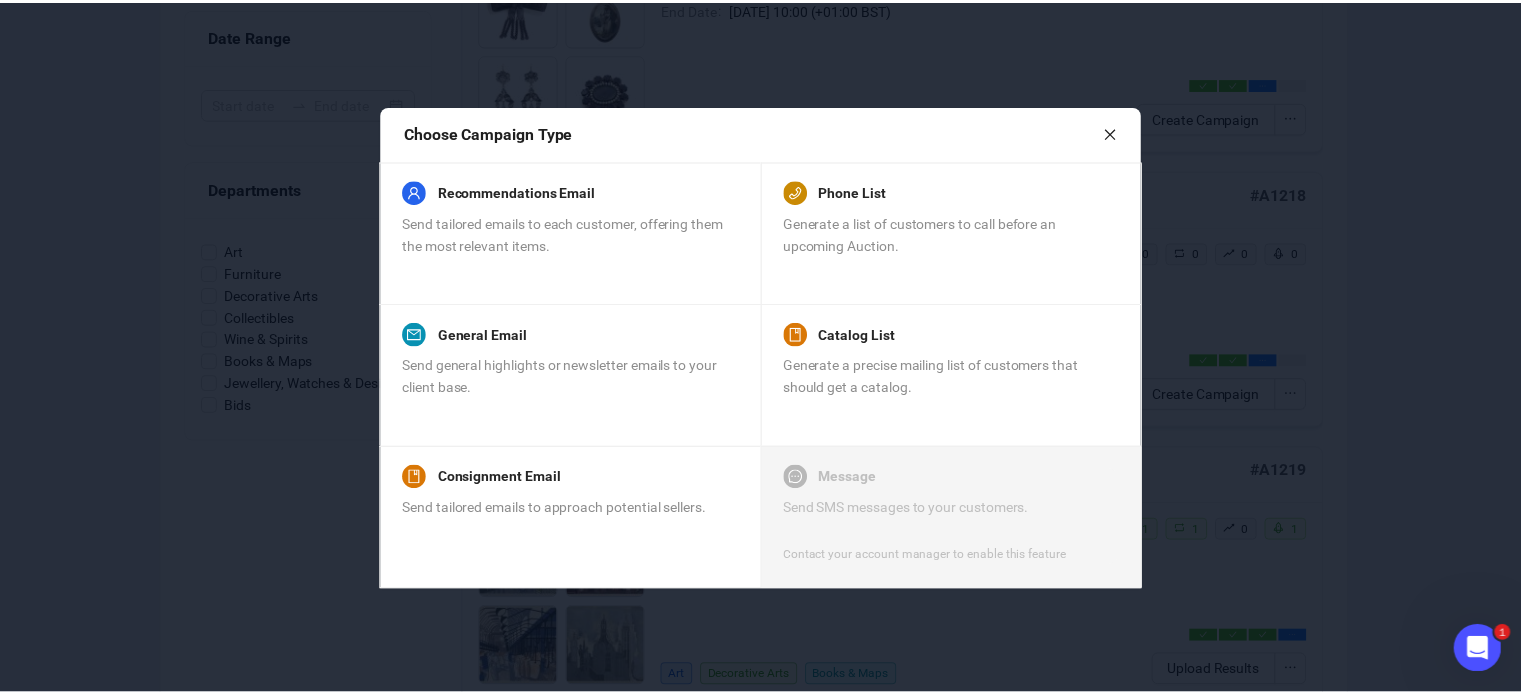 scroll, scrollTop: 0, scrollLeft: 0, axis: both 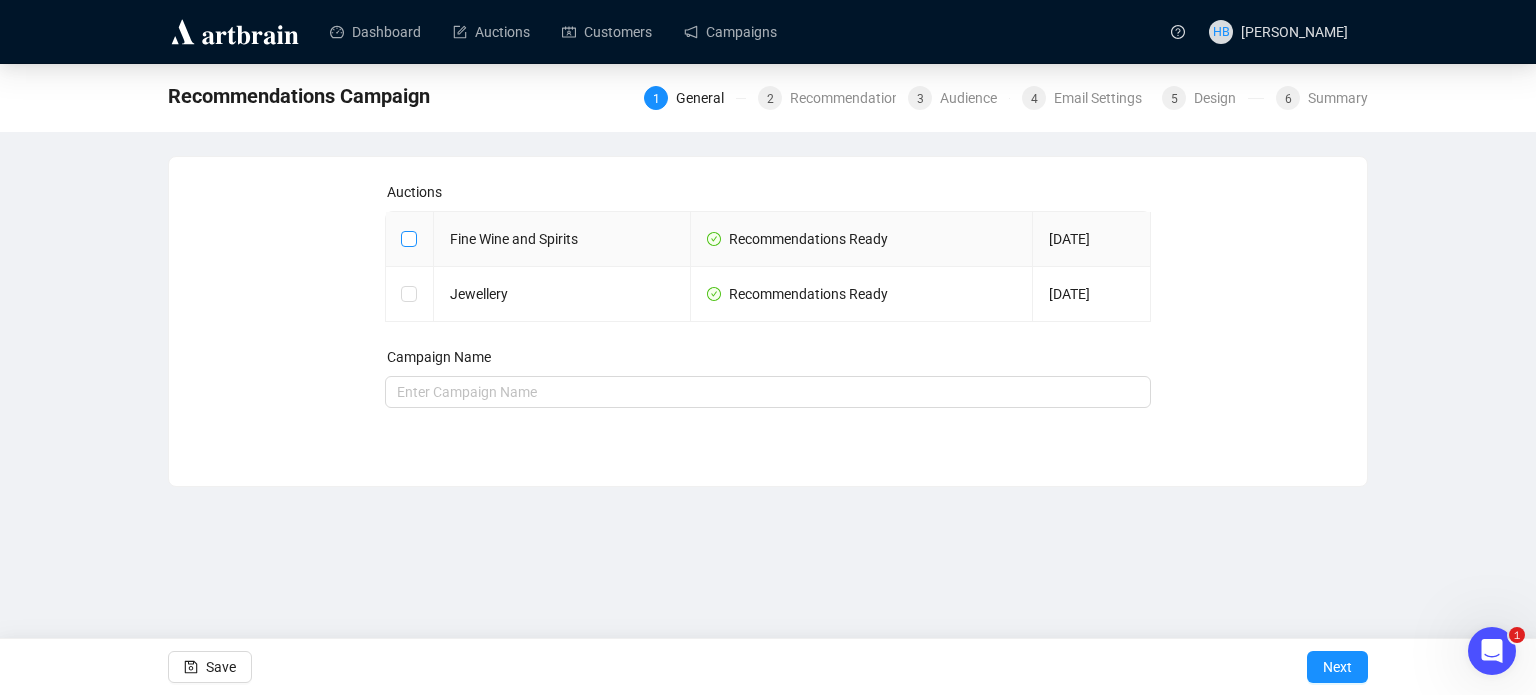 click at bounding box center [408, 238] 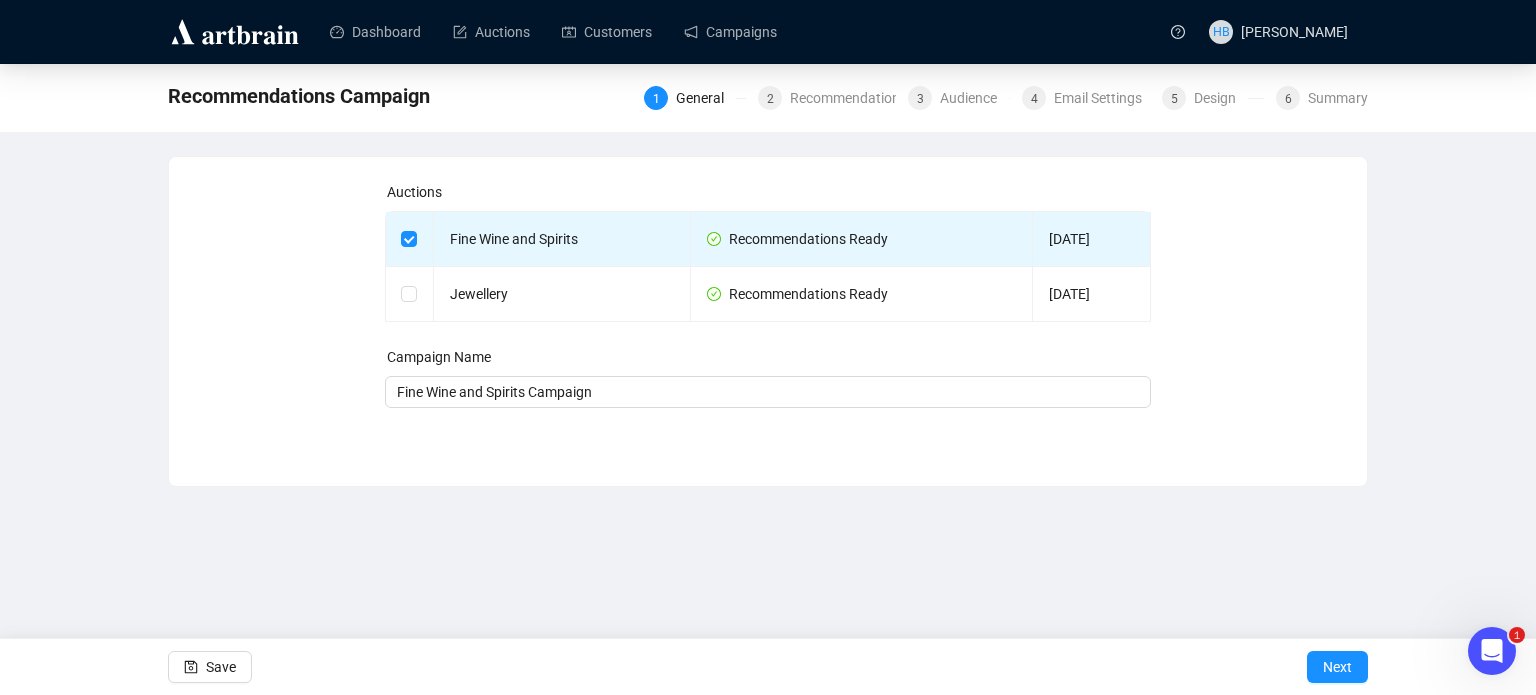 click on "Auctions Fine Wine and Spirits Recommendations Ready Jul 20, 2025 Jewellery  Recommendations Ready Jul 23, 2025 Campaign Name Fine Wine and Spirits Campaign Save Next" at bounding box center (768, 306) 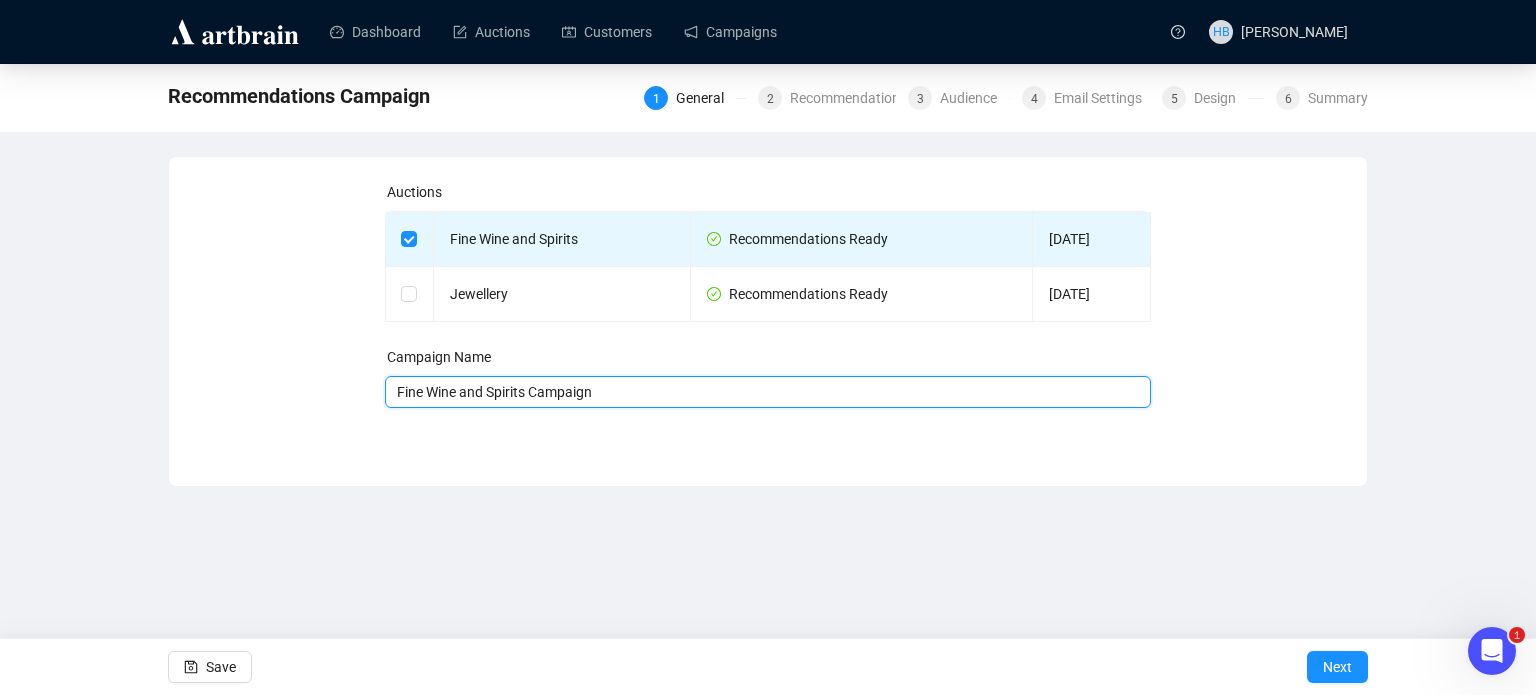 click on "Fine Wine and Spirits Campaign" at bounding box center [768, 392] 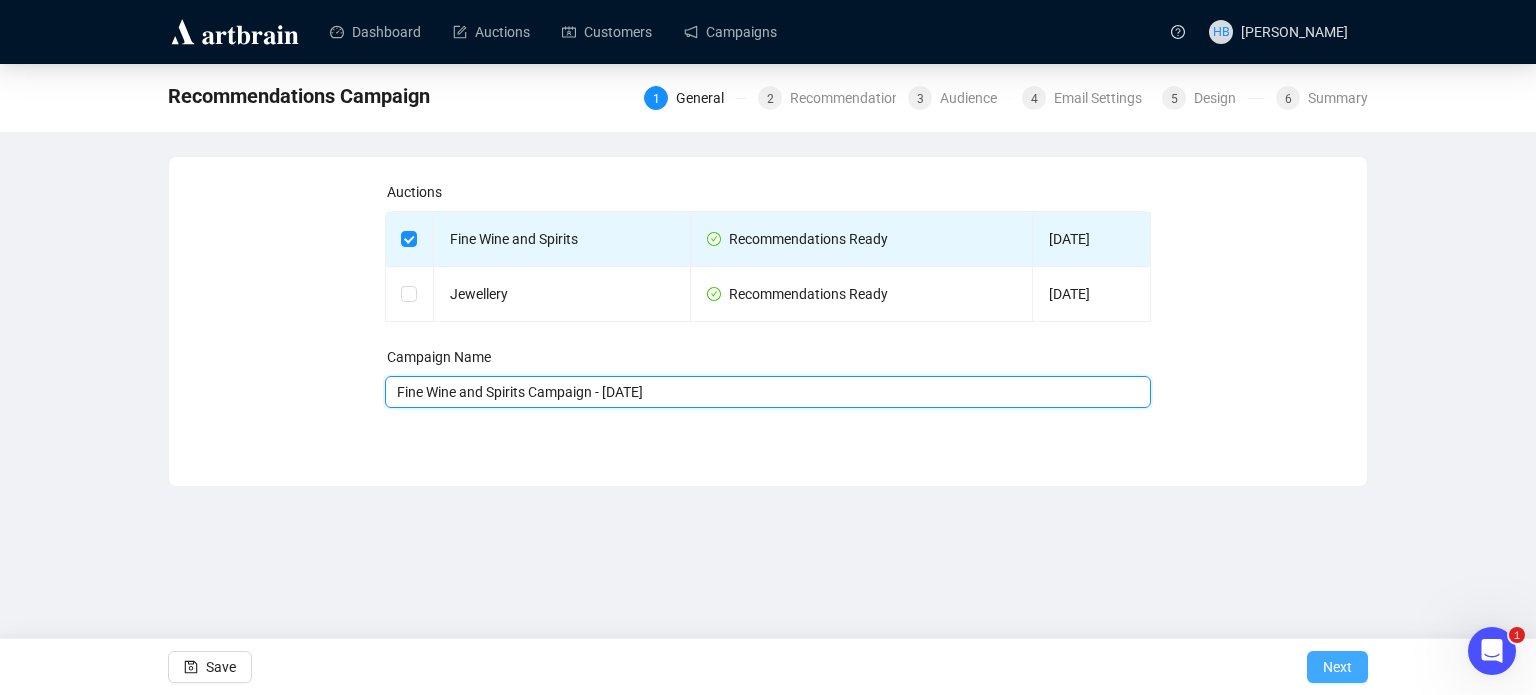 type on "Fine Wine and Spirits Campaign - July 2025" 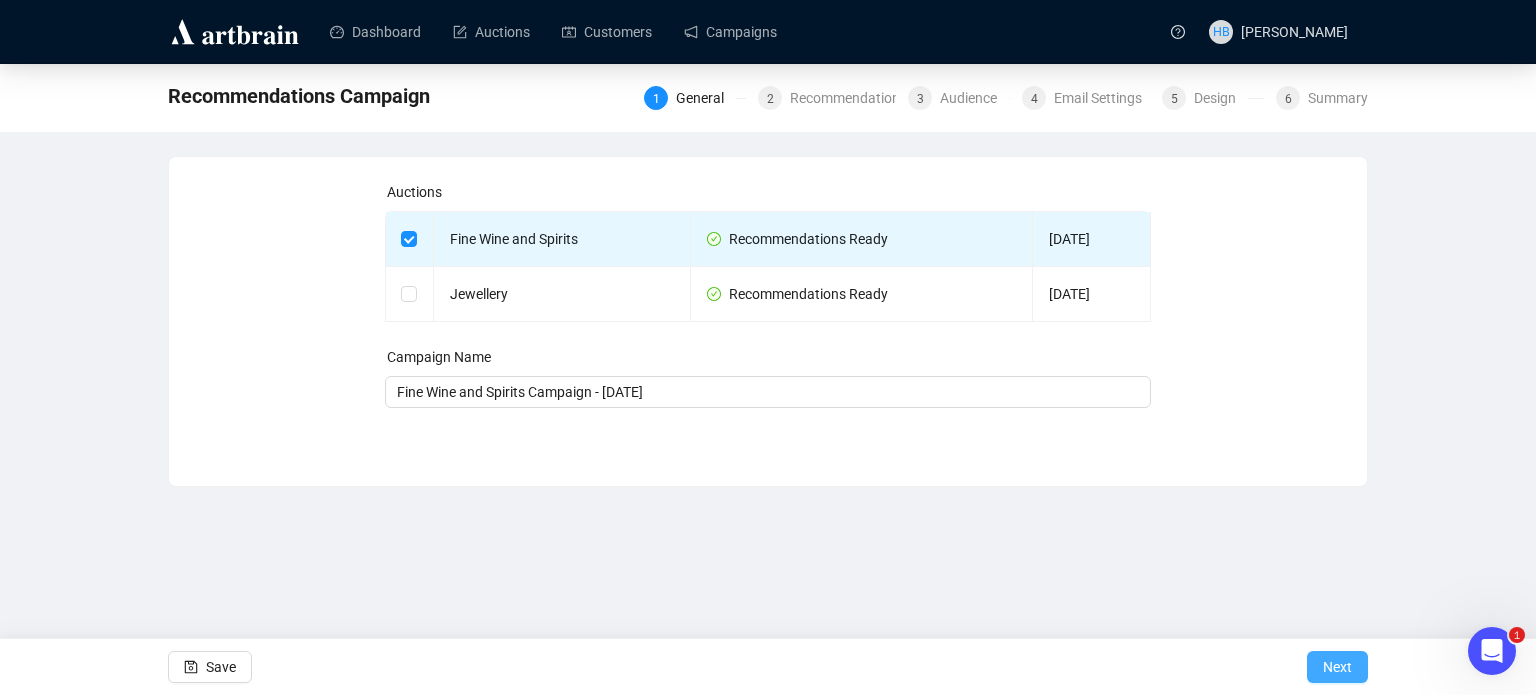 click on "Next" at bounding box center [1337, 667] 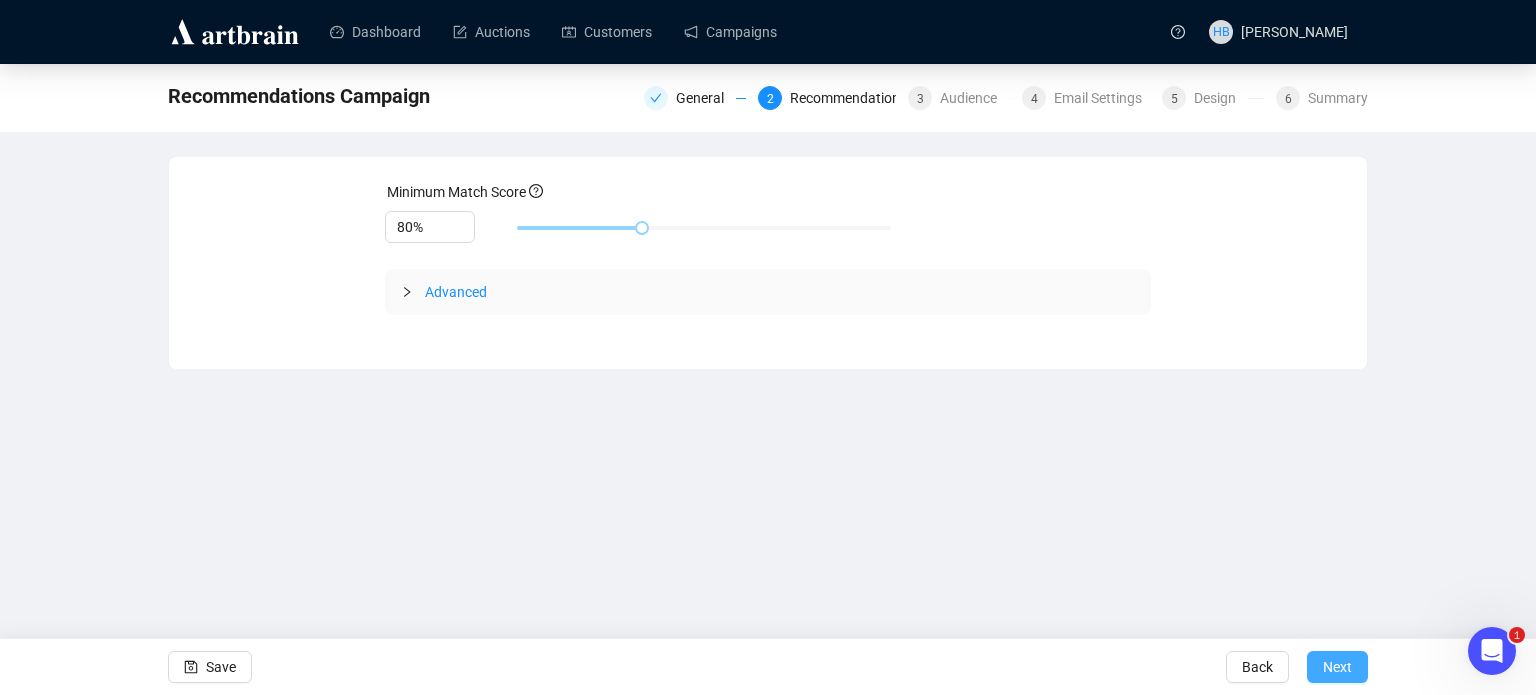 click on "Next" at bounding box center [1337, 667] 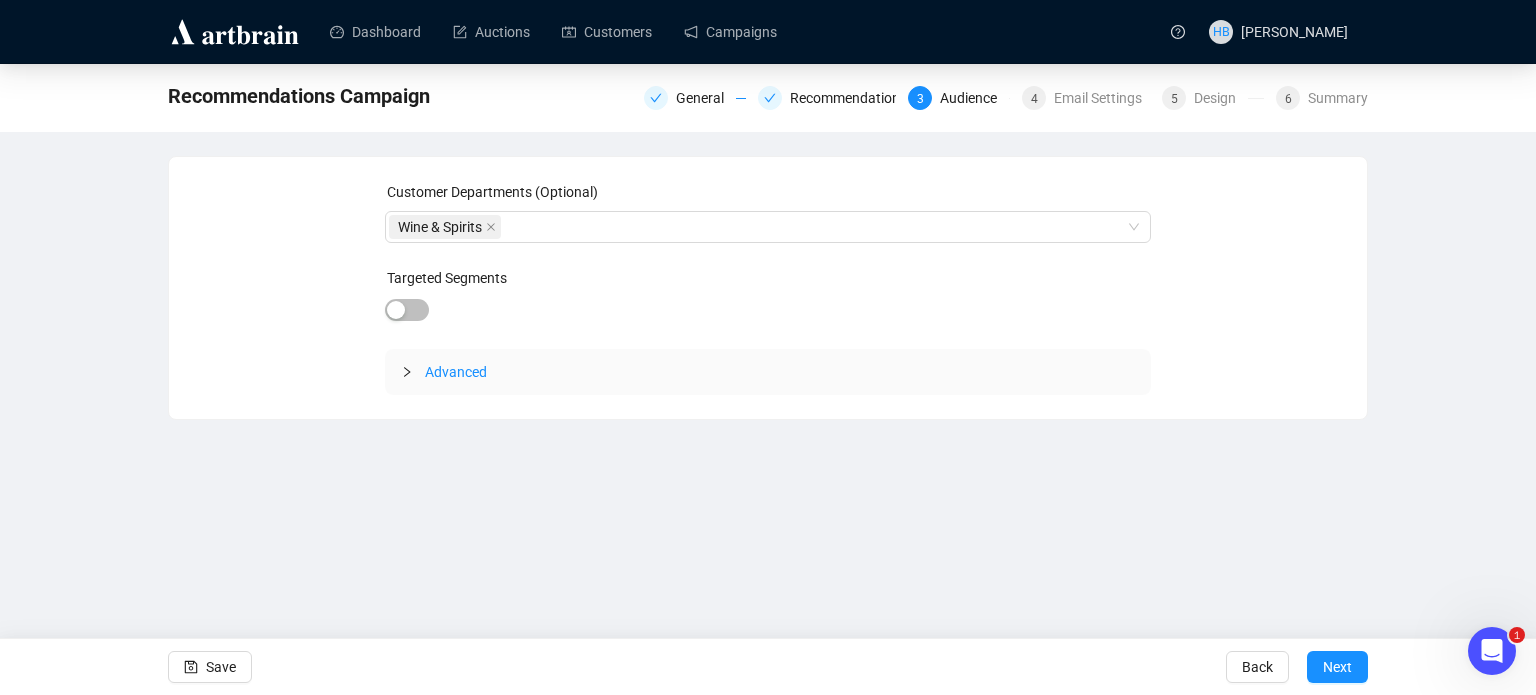 click on "Next" at bounding box center (1337, 667) 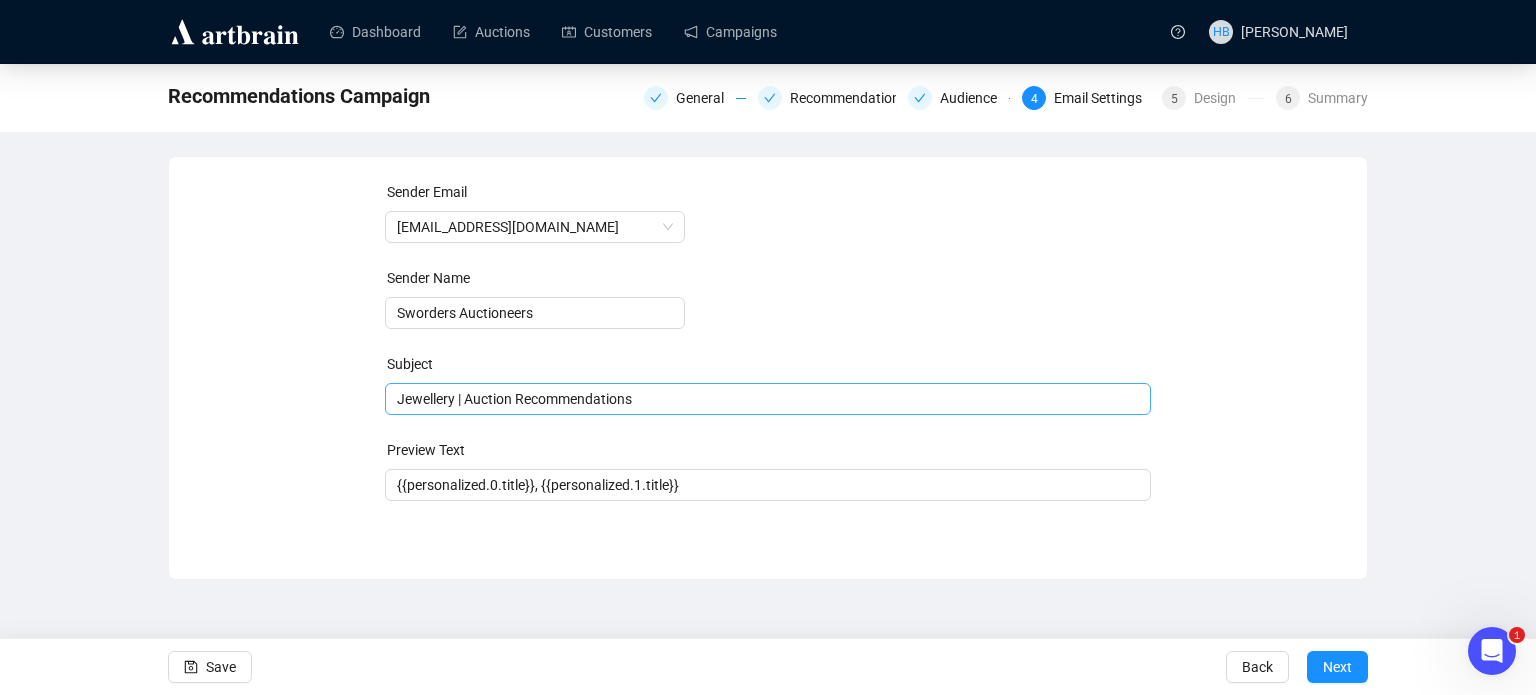 click on "Jewellery | Auction Recommendations" at bounding box center [768, 399] 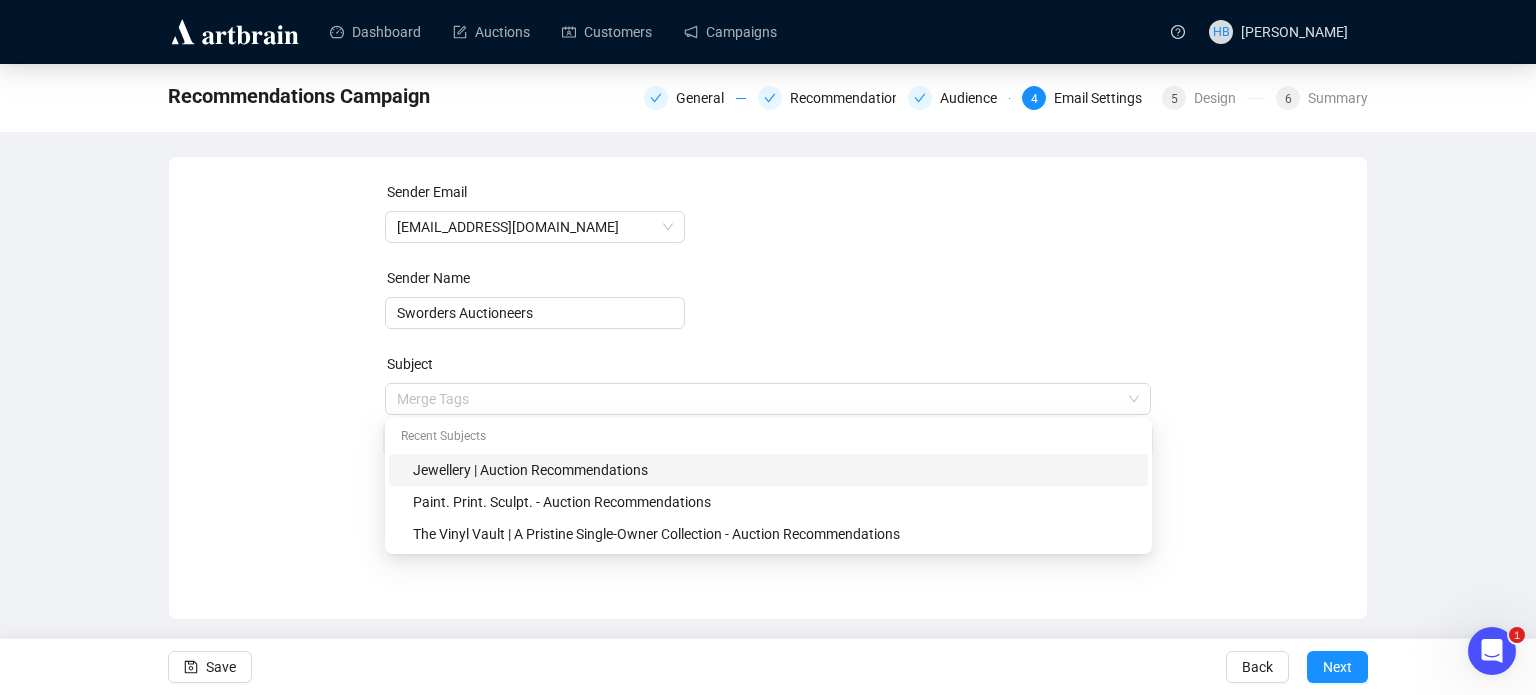 click at bounding box center (759, 399) 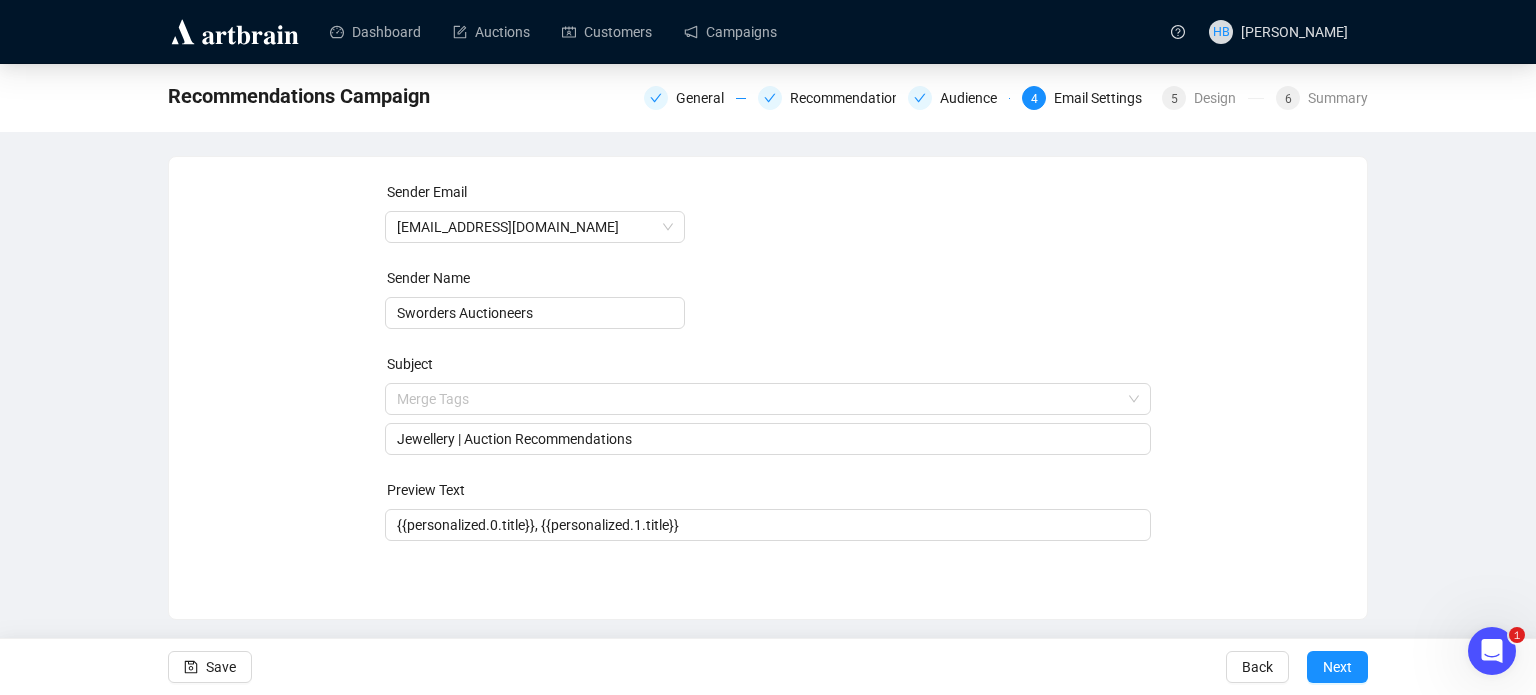 click on "Sender Email info@sworder.co.uk Sender Name Sworders Auctioneers Subject Merge Tags Jewellery | Auction Recommendations Preview Text {{personalized.0.title}}, {{personalized.1.title}} Save Back Next" at bounding box center [768, 373] 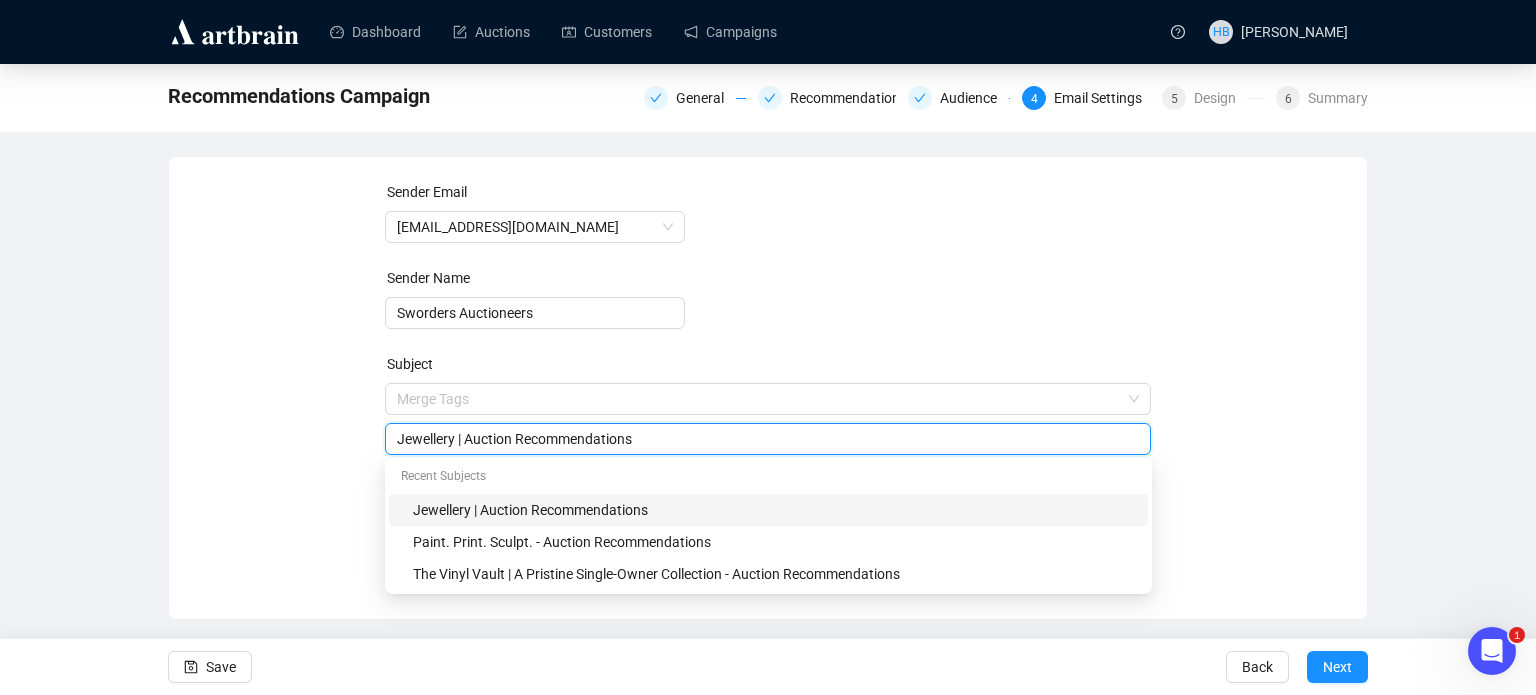 click on "Jewellery | Auction Recommendations" at bounding box center (768, 439) 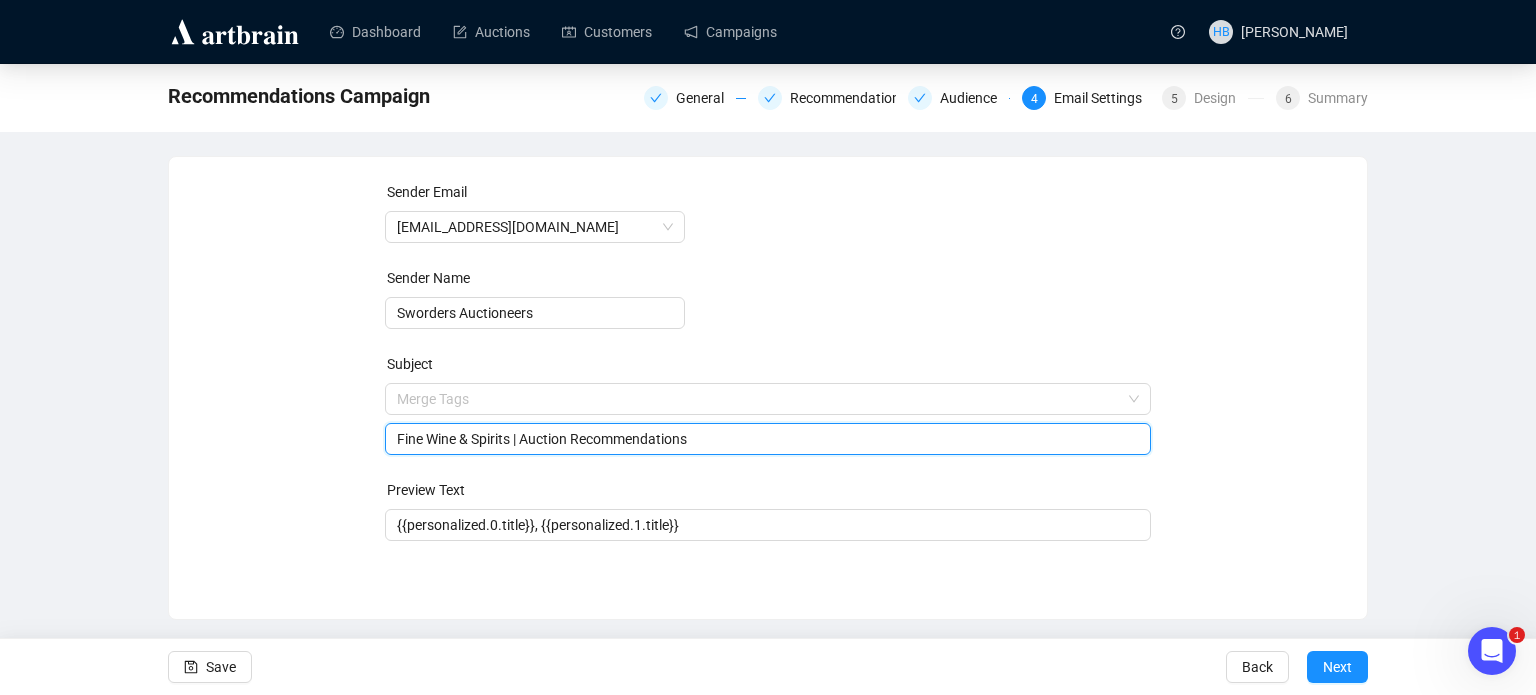 click on "Fine Wine & Spirits | Auction Recommendations" at bounding box center [768, 439] 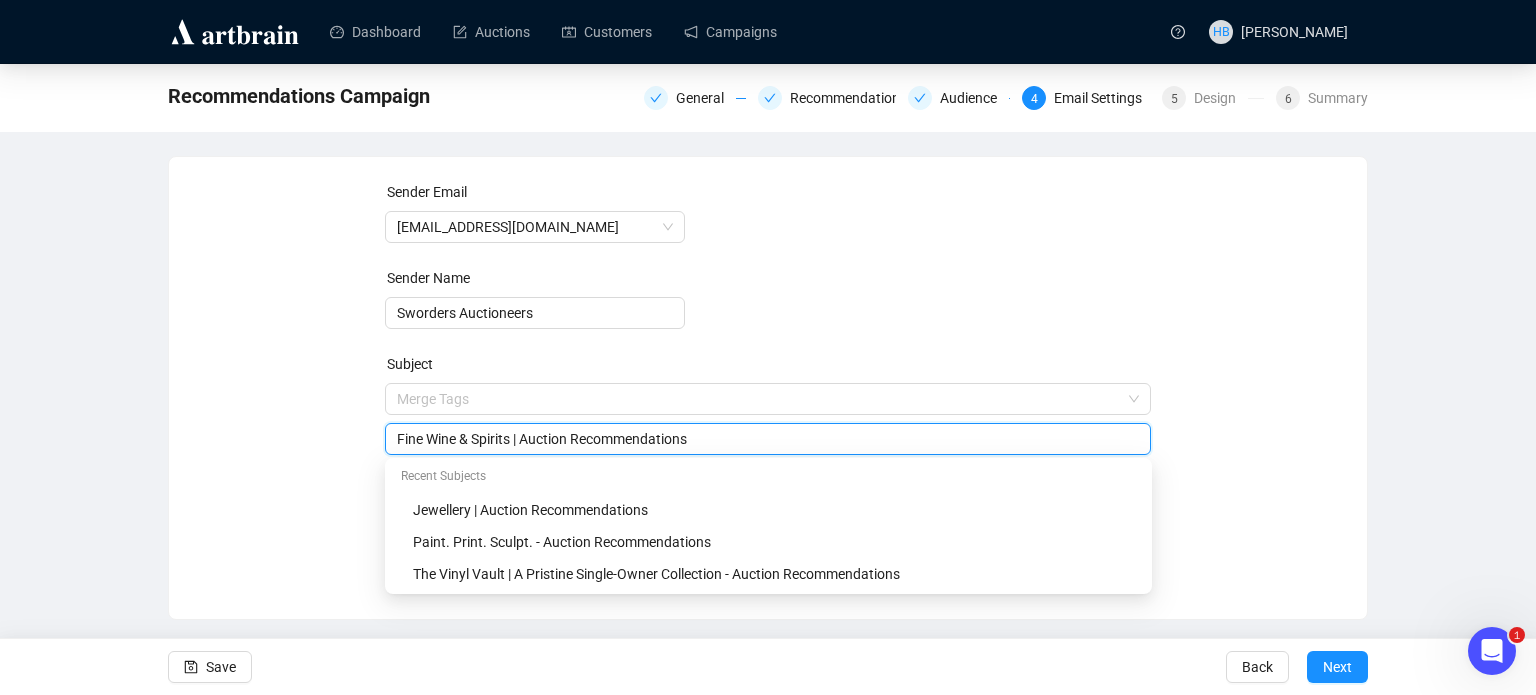 click on "Fine Wine & Spirits | Auction Recommendations" at bounding box center (768, 439) 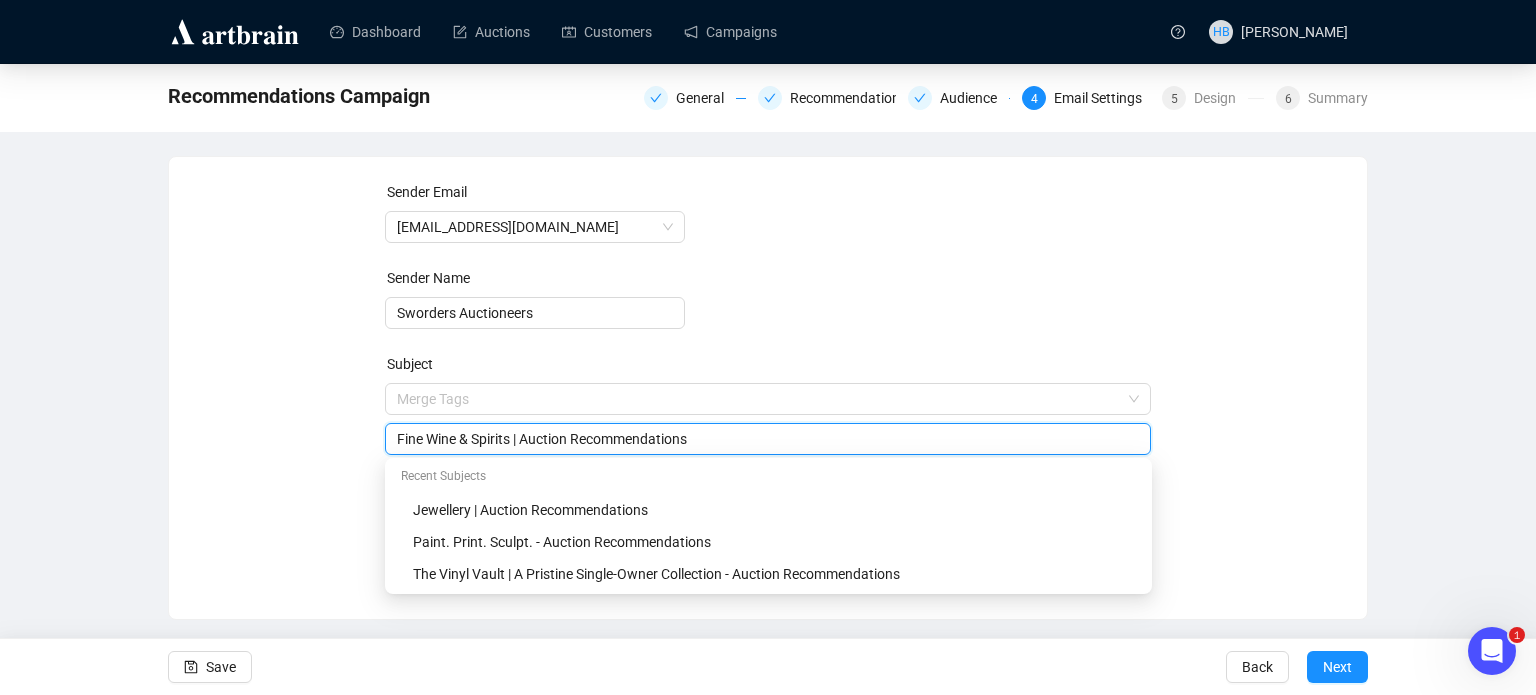 click on "Fine Wine & Spirits | Auction Recommendations" at bounding box center (768, 439) 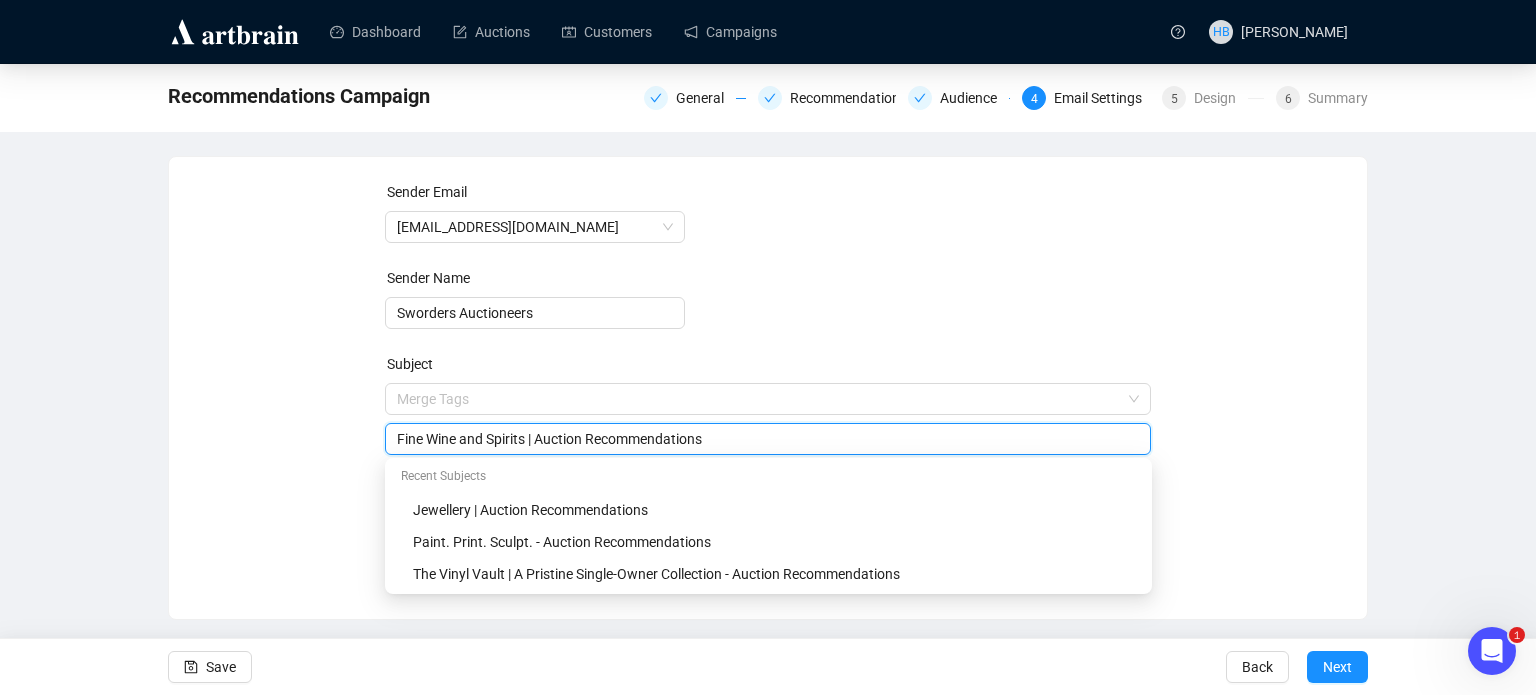 type on "Fine Wine and Spirits | Auction Recommendations" 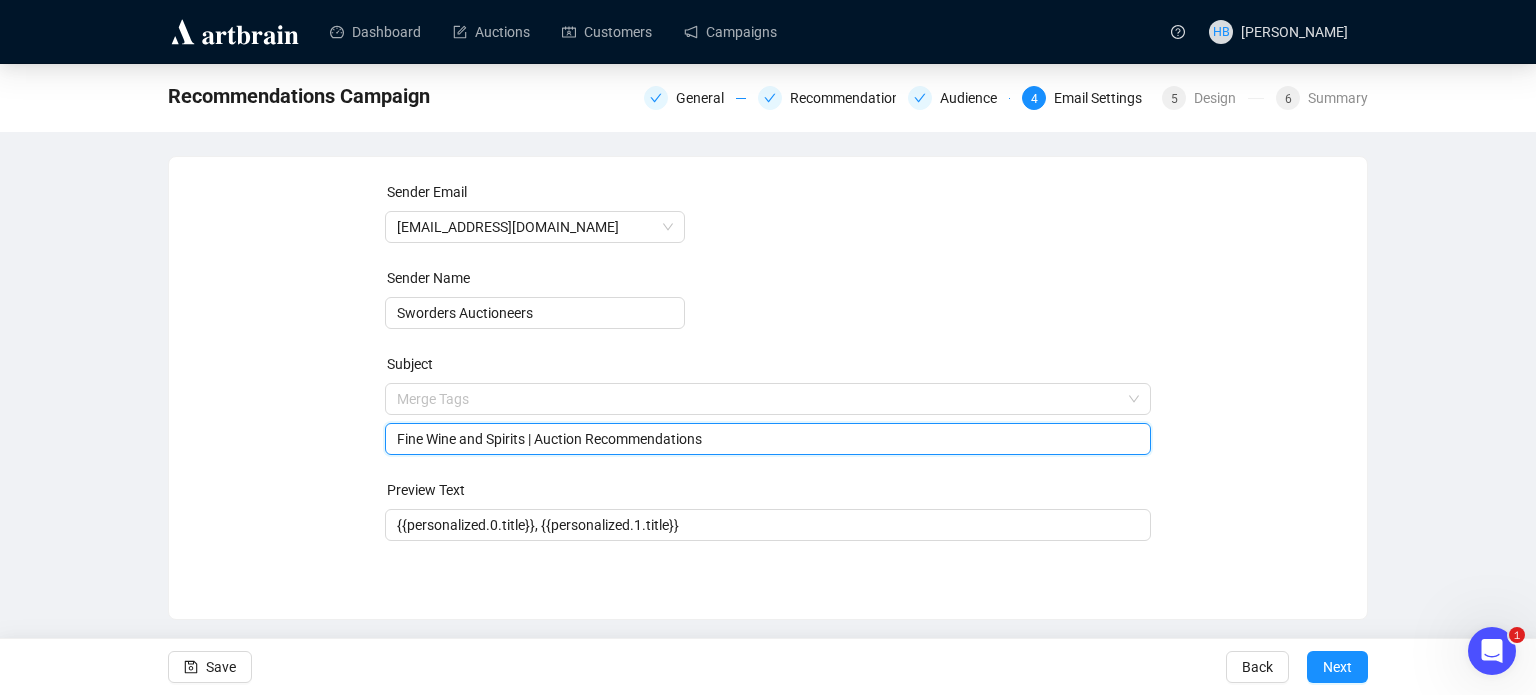 click on "Sender Email info@sworder.co.uk Sender Name Sworders Auctioneers Subject Merge Tags Fine Wine and Spirits | Auction Recommendations Fine Wine and Spirits | Auction Recommendations Preview Text {{personalized.0.title}}, {{personalized.1.title}} Save Back Next" at bounding box center (768, 373) 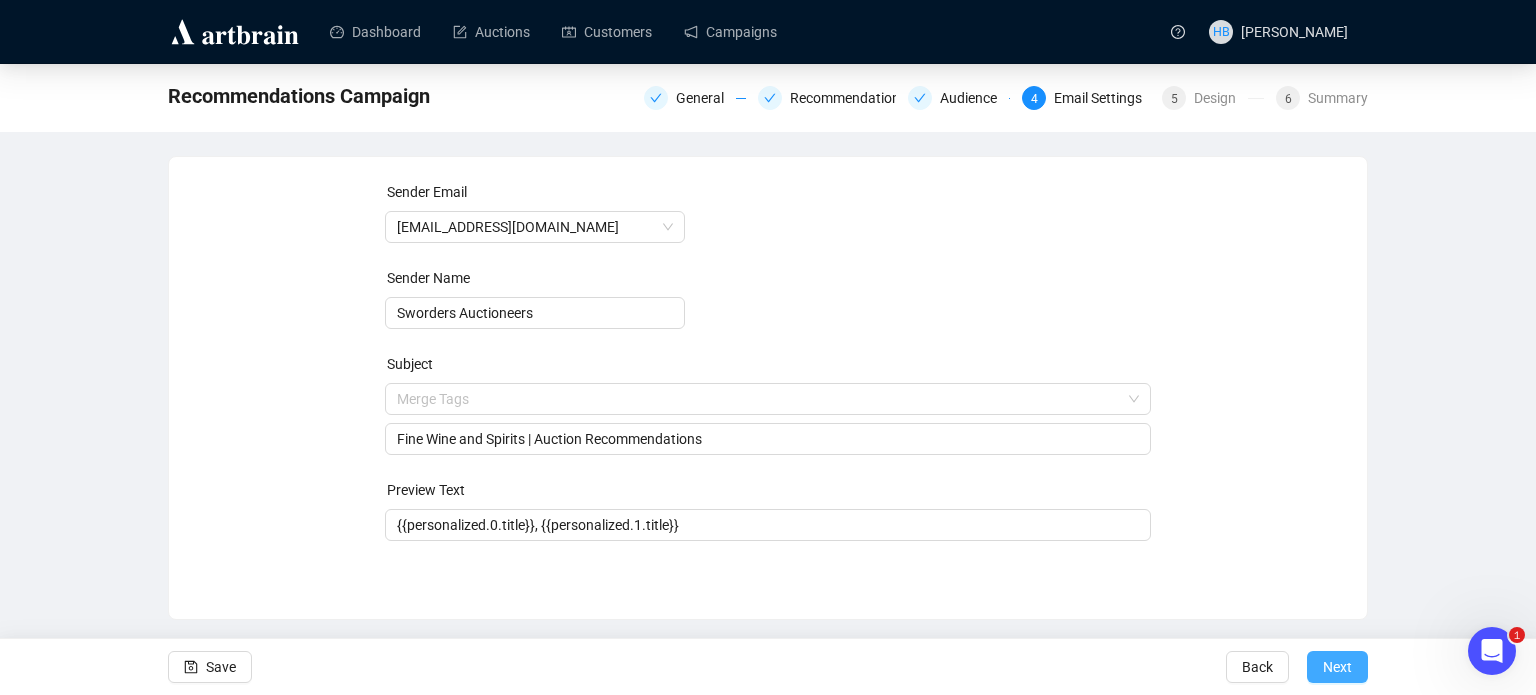 click on "Next" at bounding box center (1337, 667) 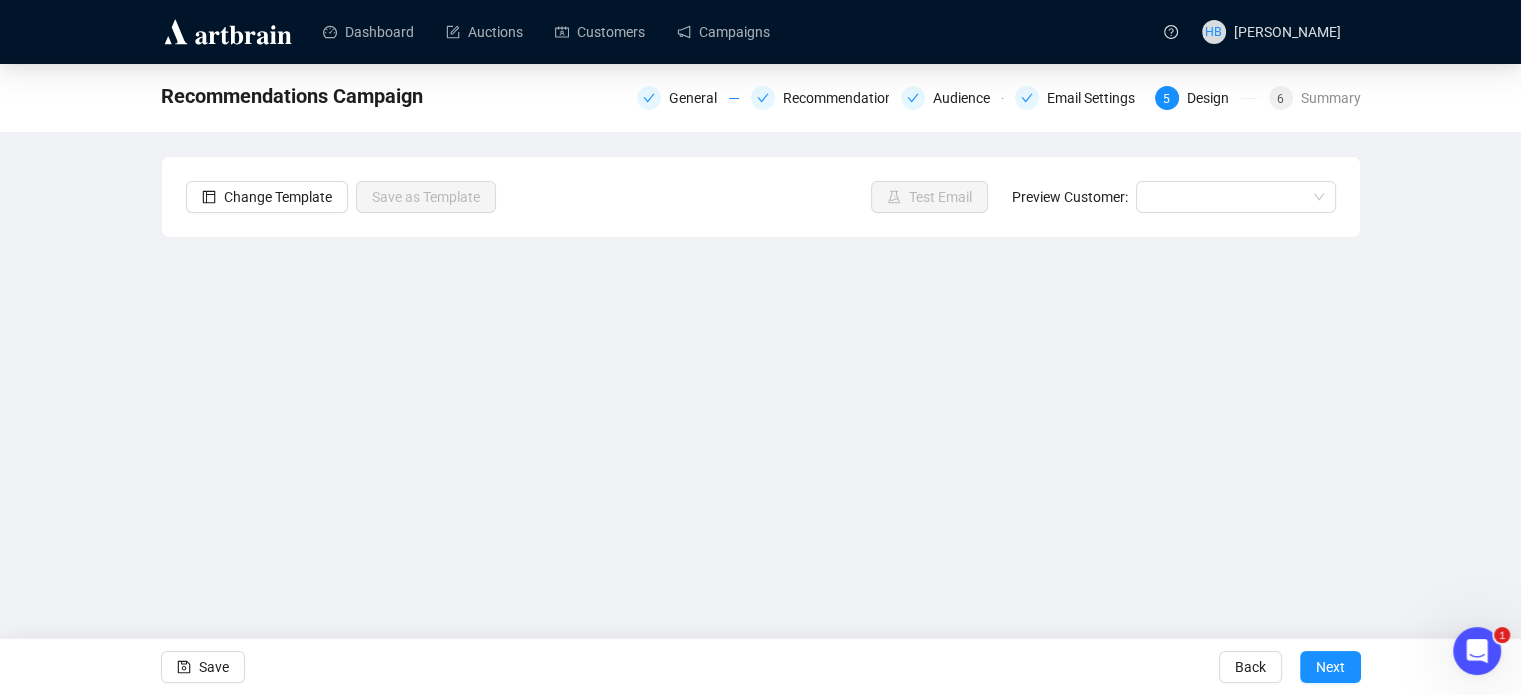 scroll, scrollTop: 48, scrollLeft: 0, axis: vertical 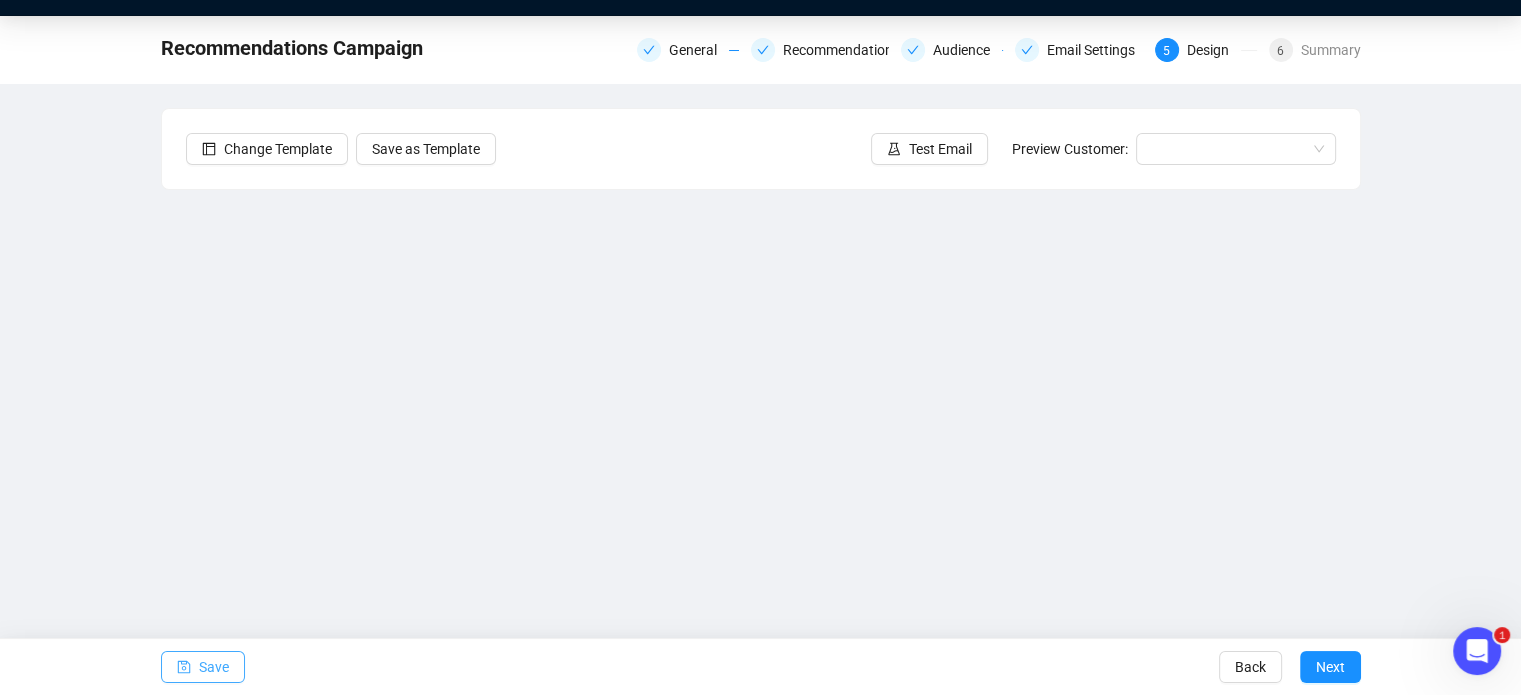 click on "Save" at bounding box center [214, 667] 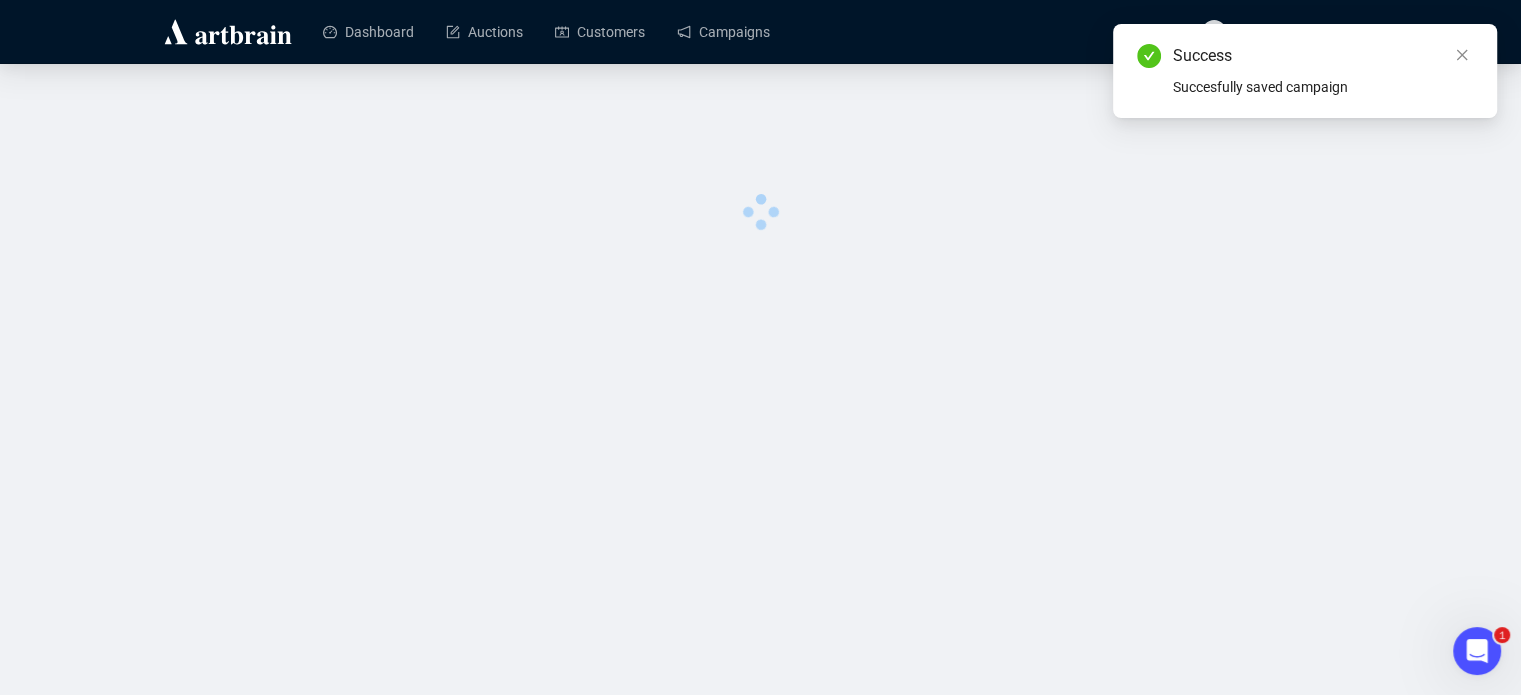 scroll, scrollTop: 0, scrollLeft: 0, axis: both 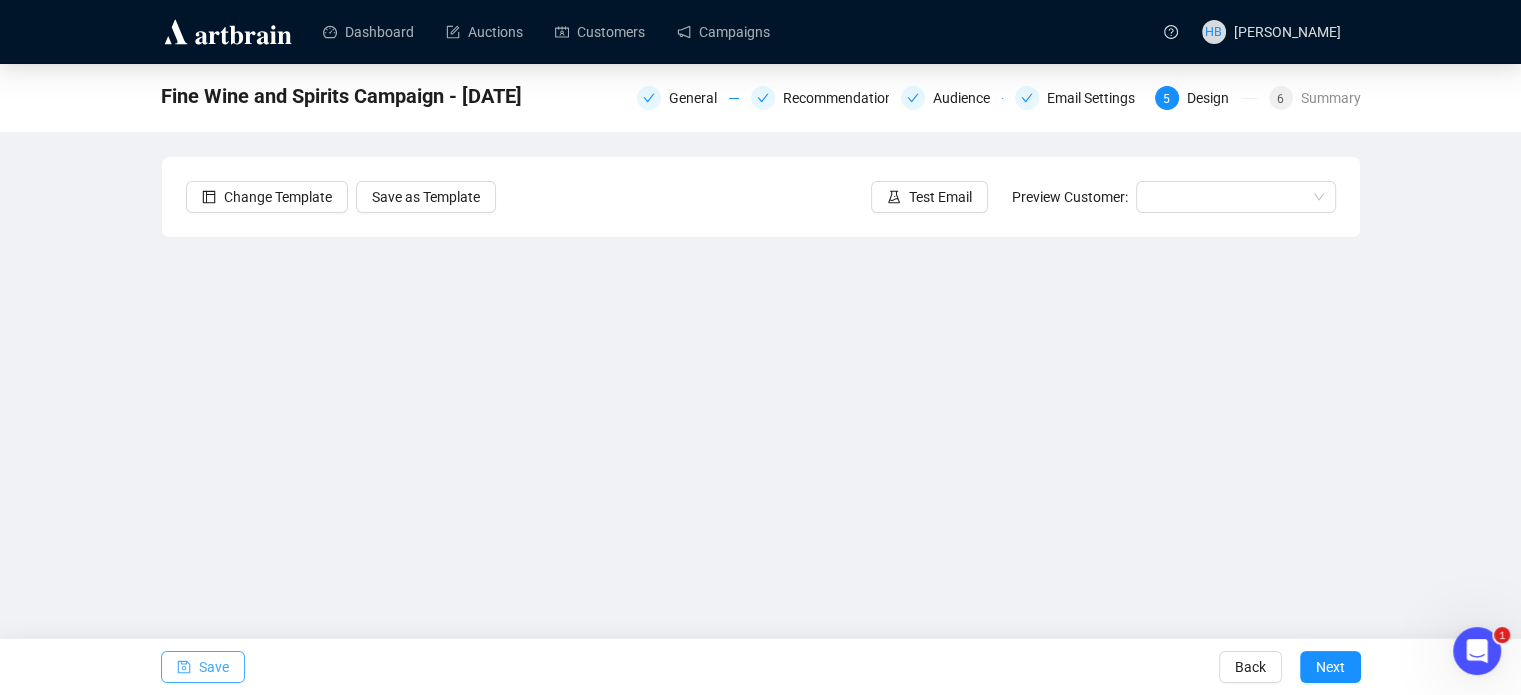 click on "Save" at bounding box center (214, 667) 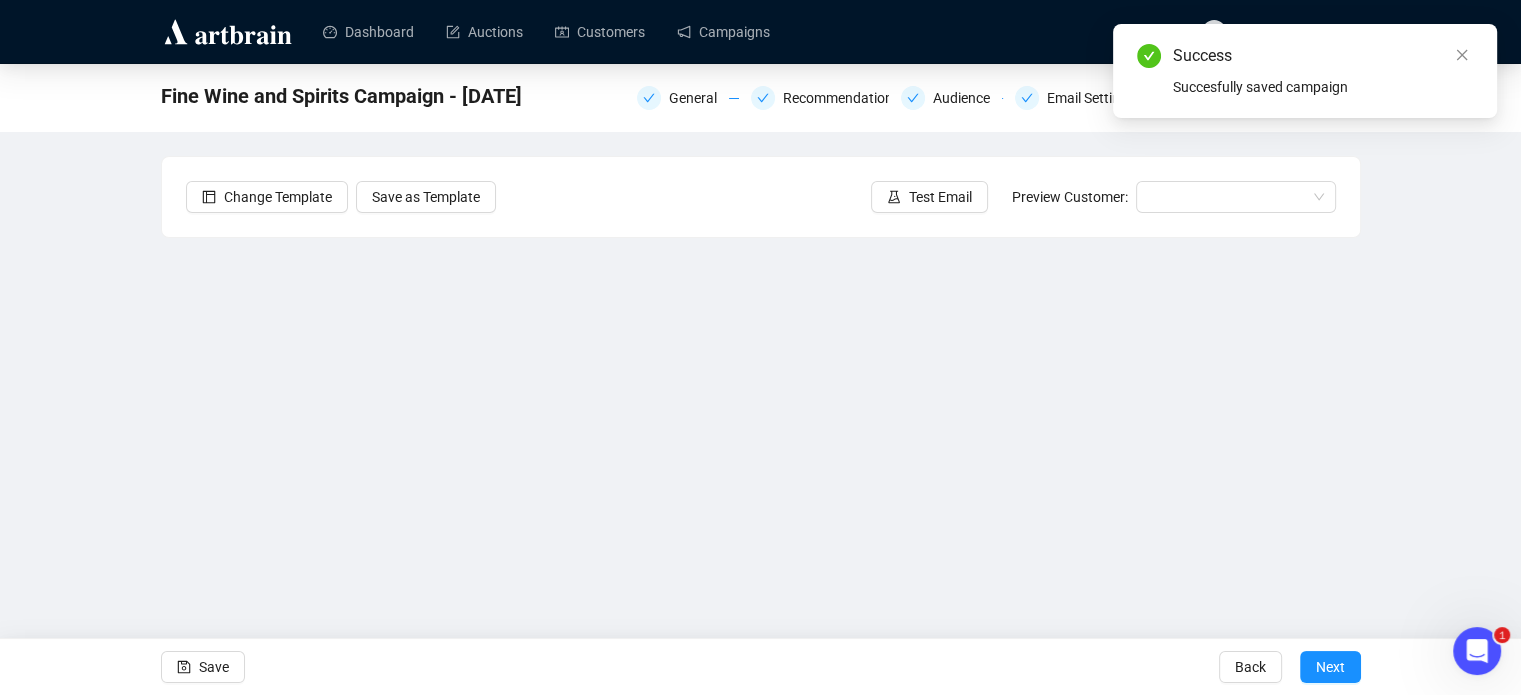 click on "Change Template Save as Template Test Email Preview Customer:" at bounding box center (761, 197) 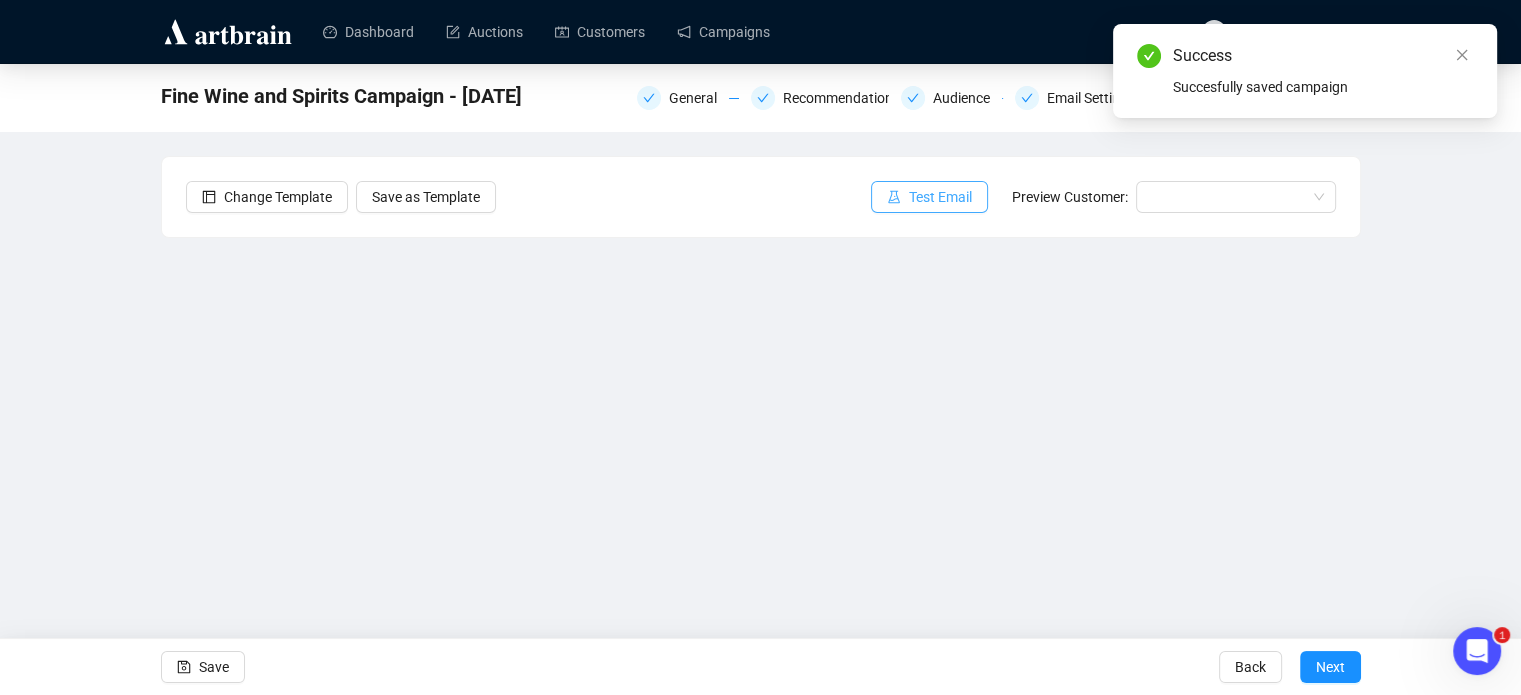 click on "Test Email" at bounding box center (940, 197) 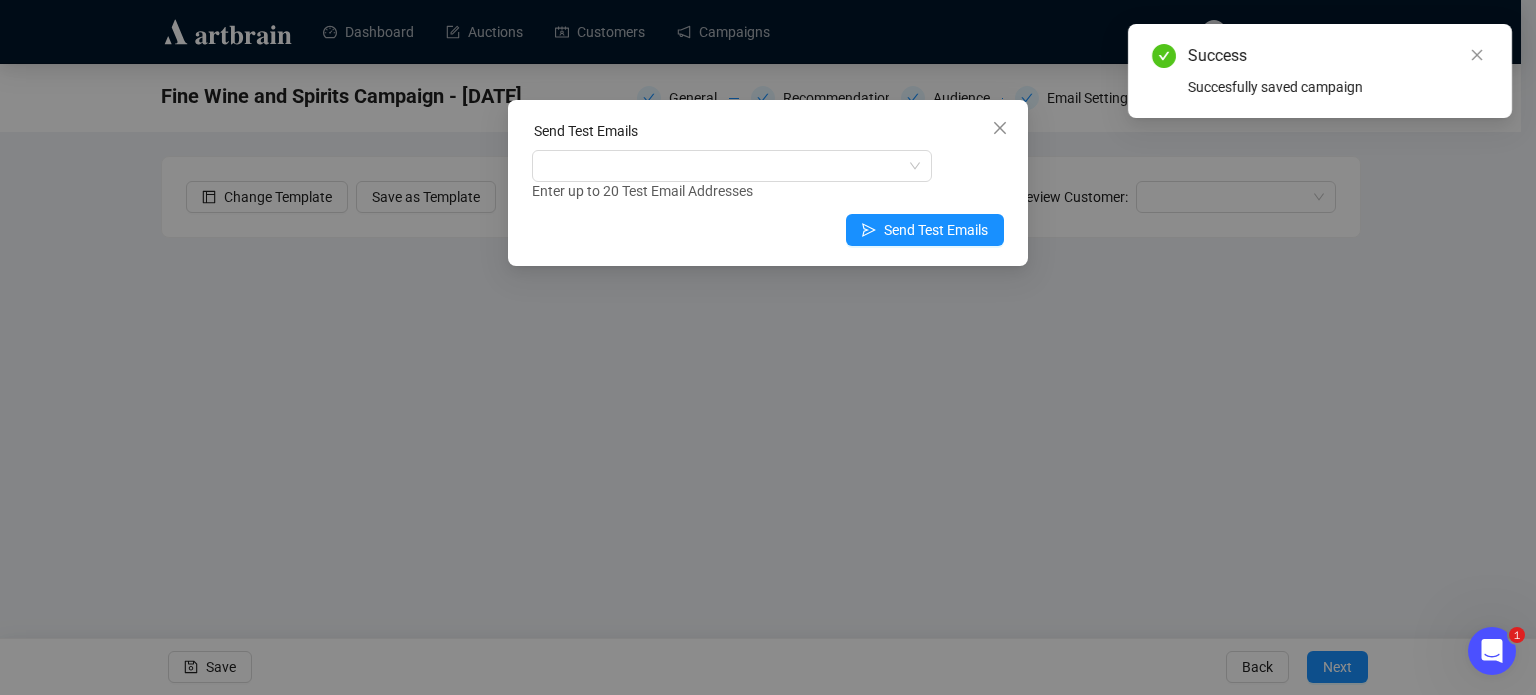 type 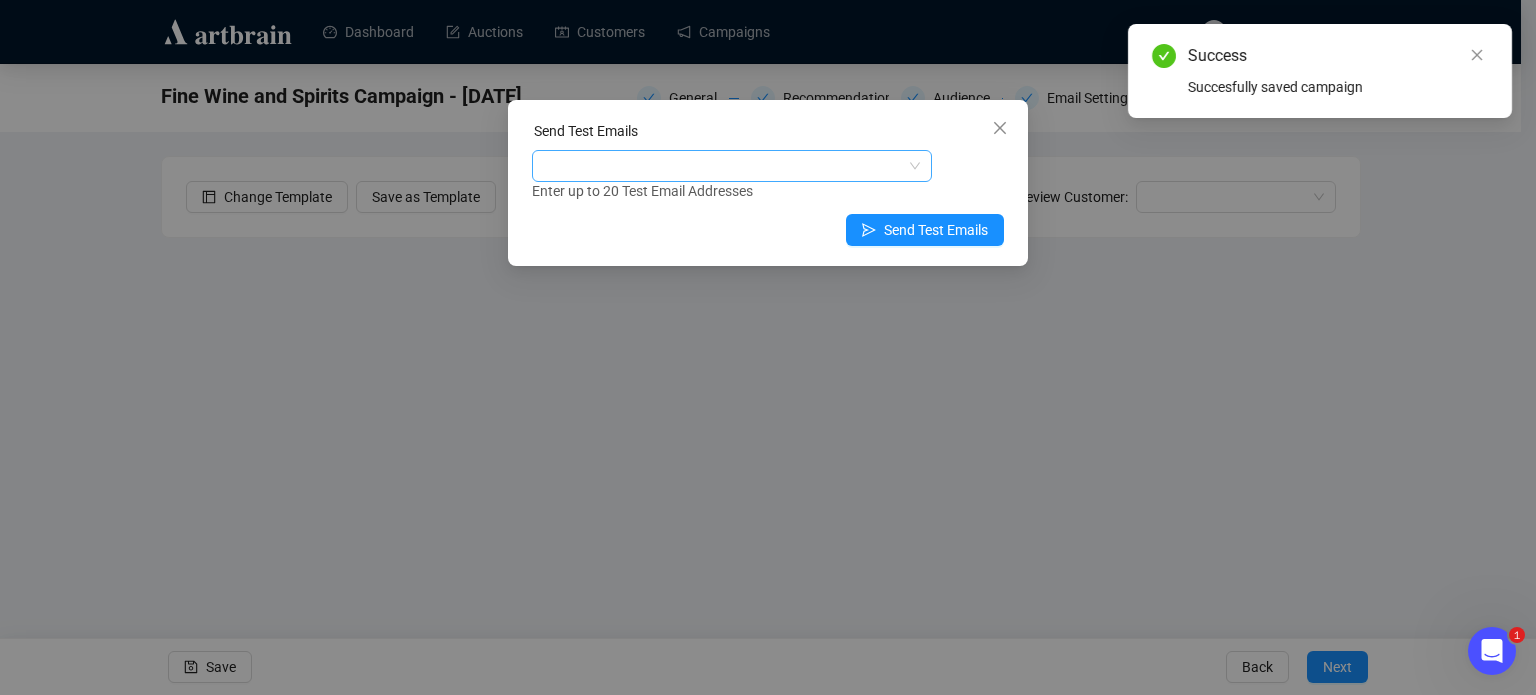 click at bounding box center (721, 166) 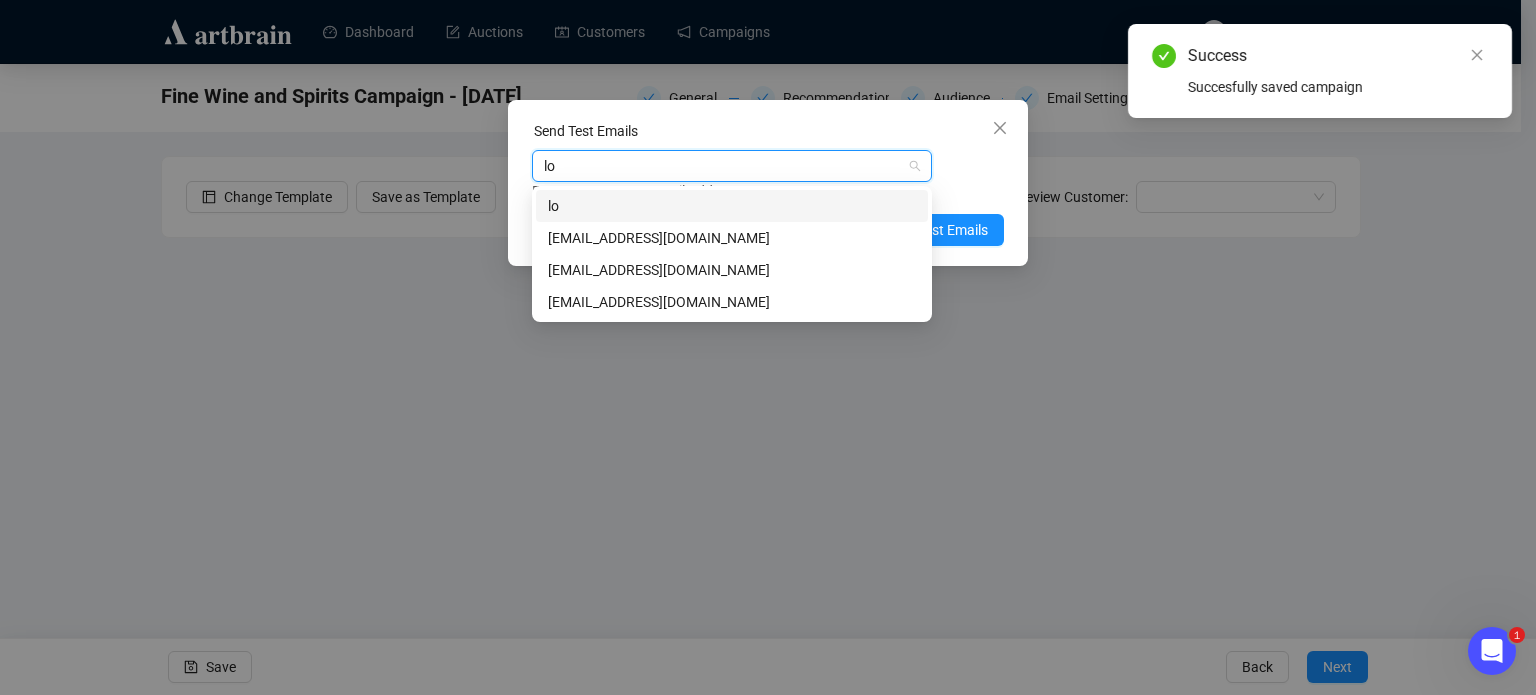 type on "lou" 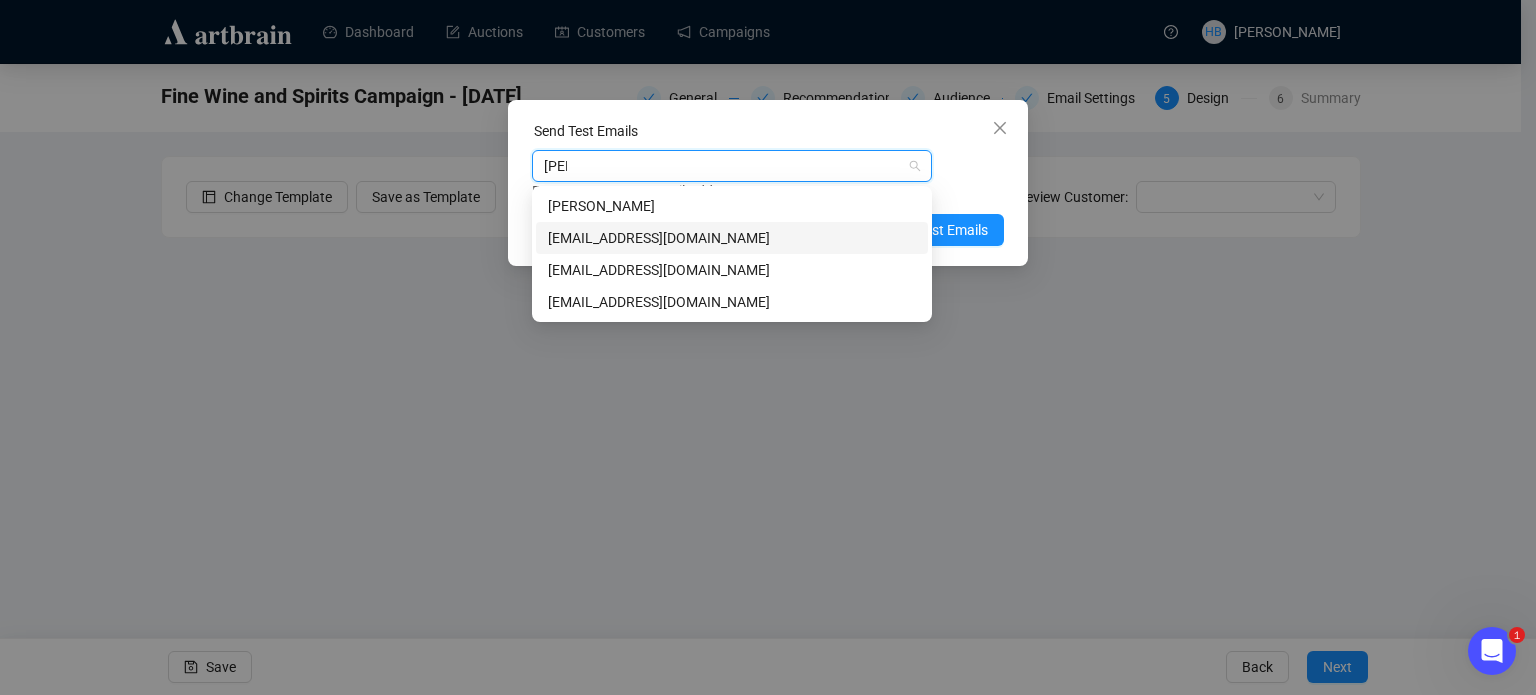click on "louisamarriott@sworder.co.uk" at bounding box center [732, 238] 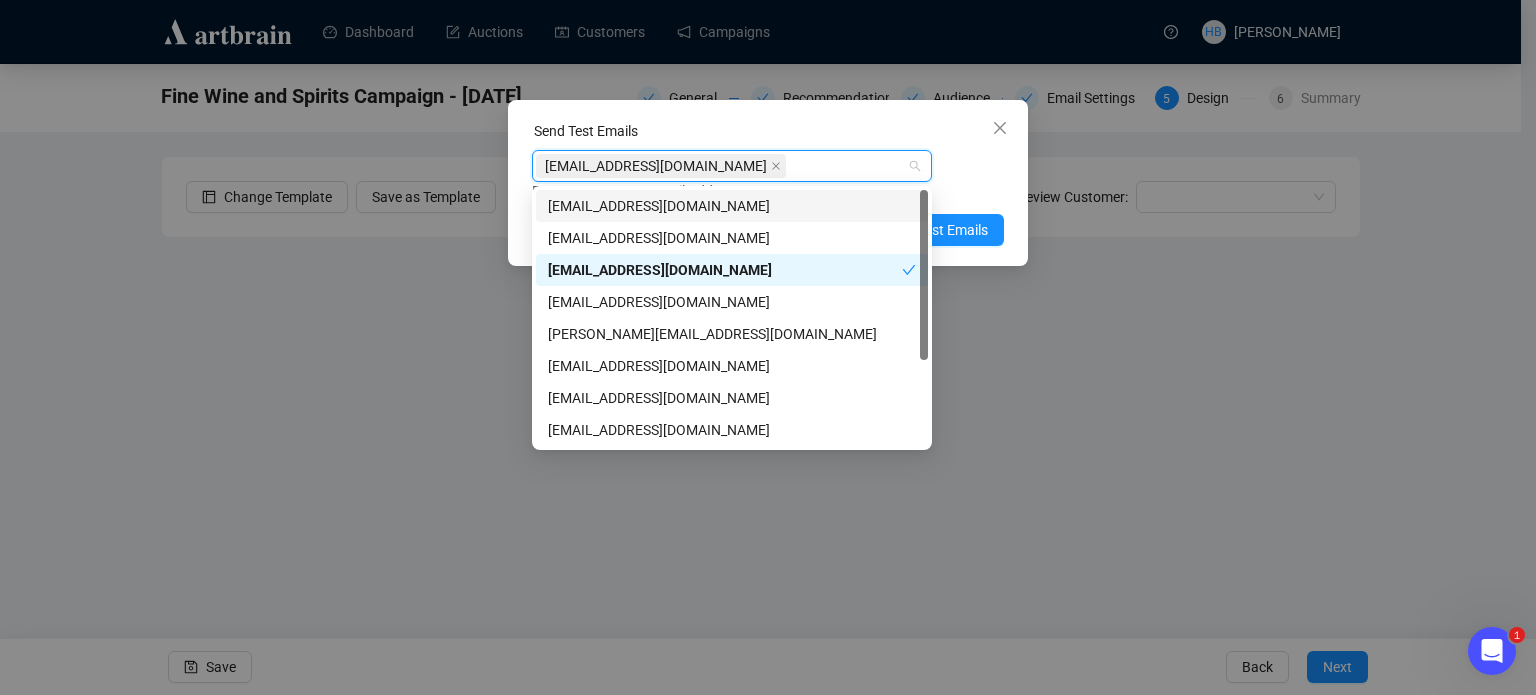 click on "Enter up to 20 Test Email Addresses" at bounding box center [768, 191] 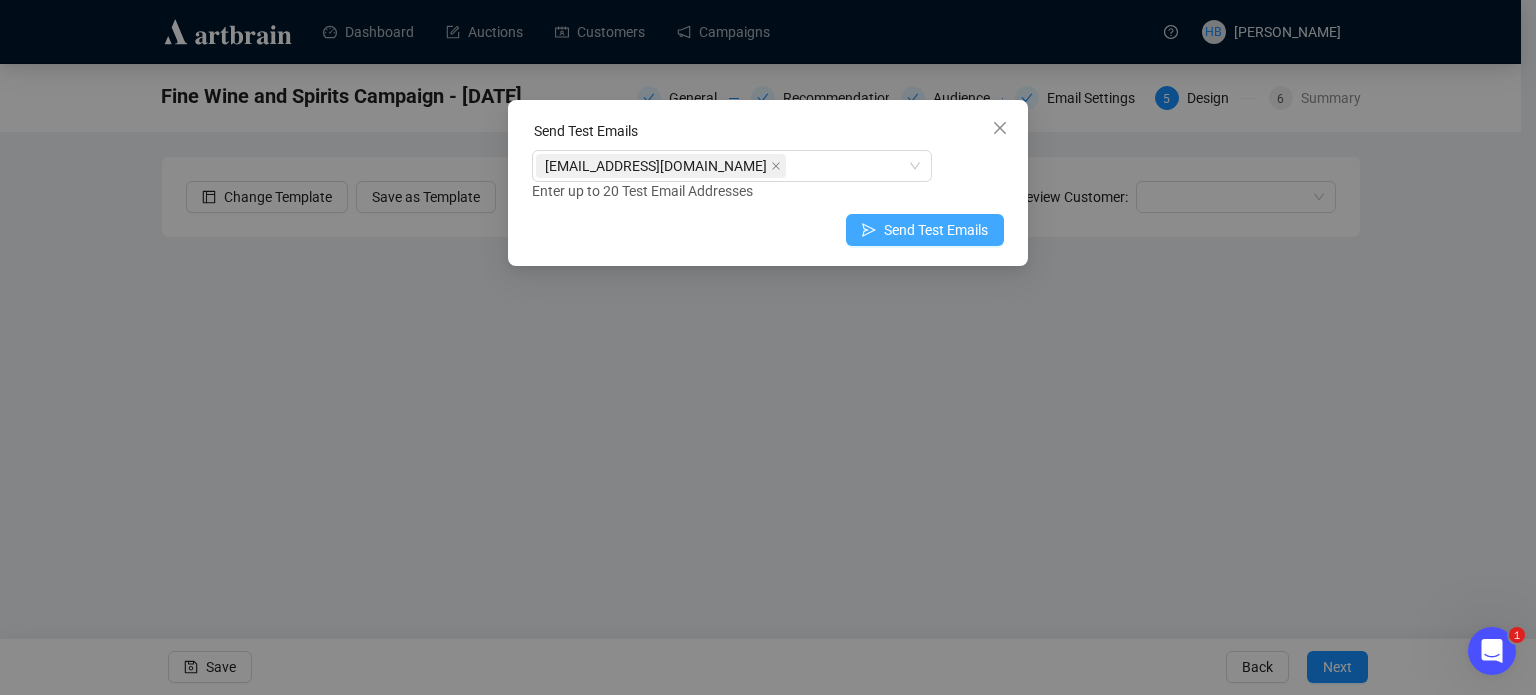 click on "Send Test Emails" at bounding box center (936, 230) 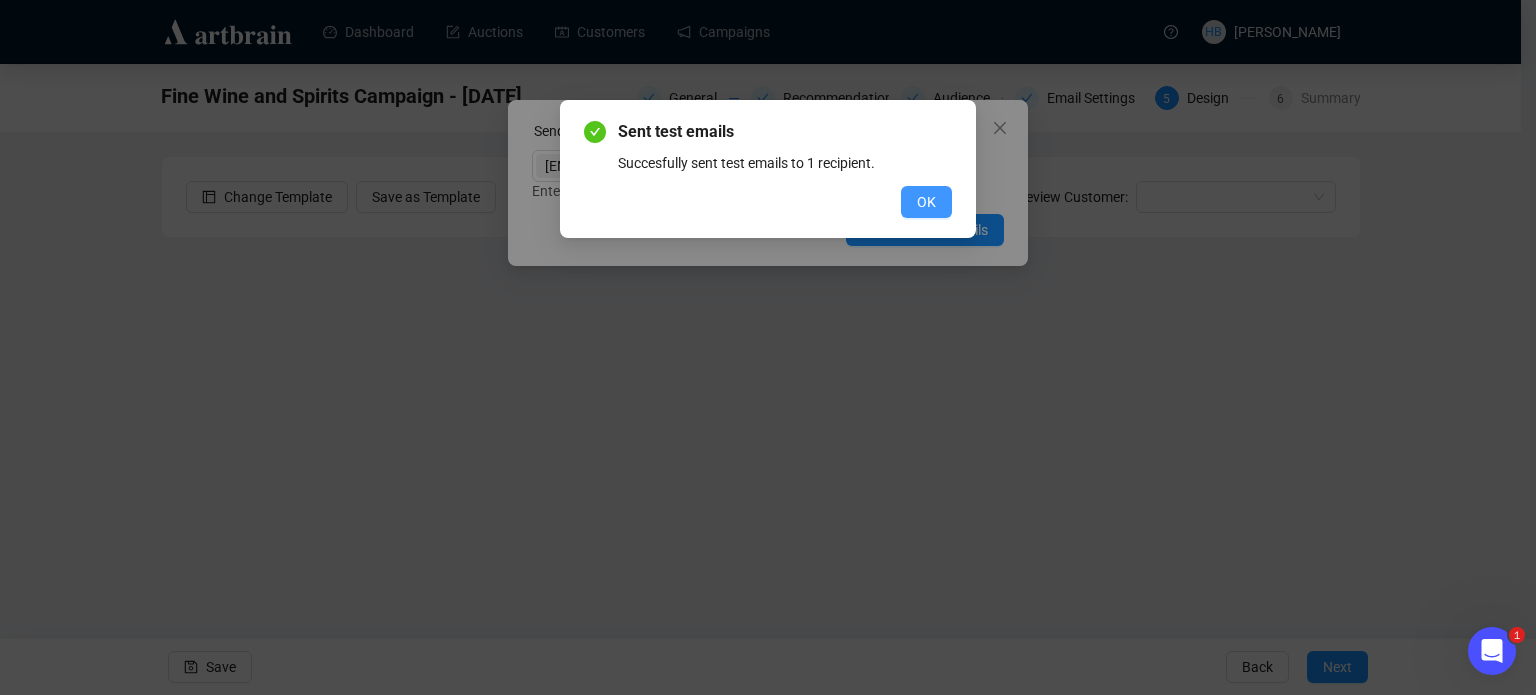 click on "OK" at bounding box center [926, 202] 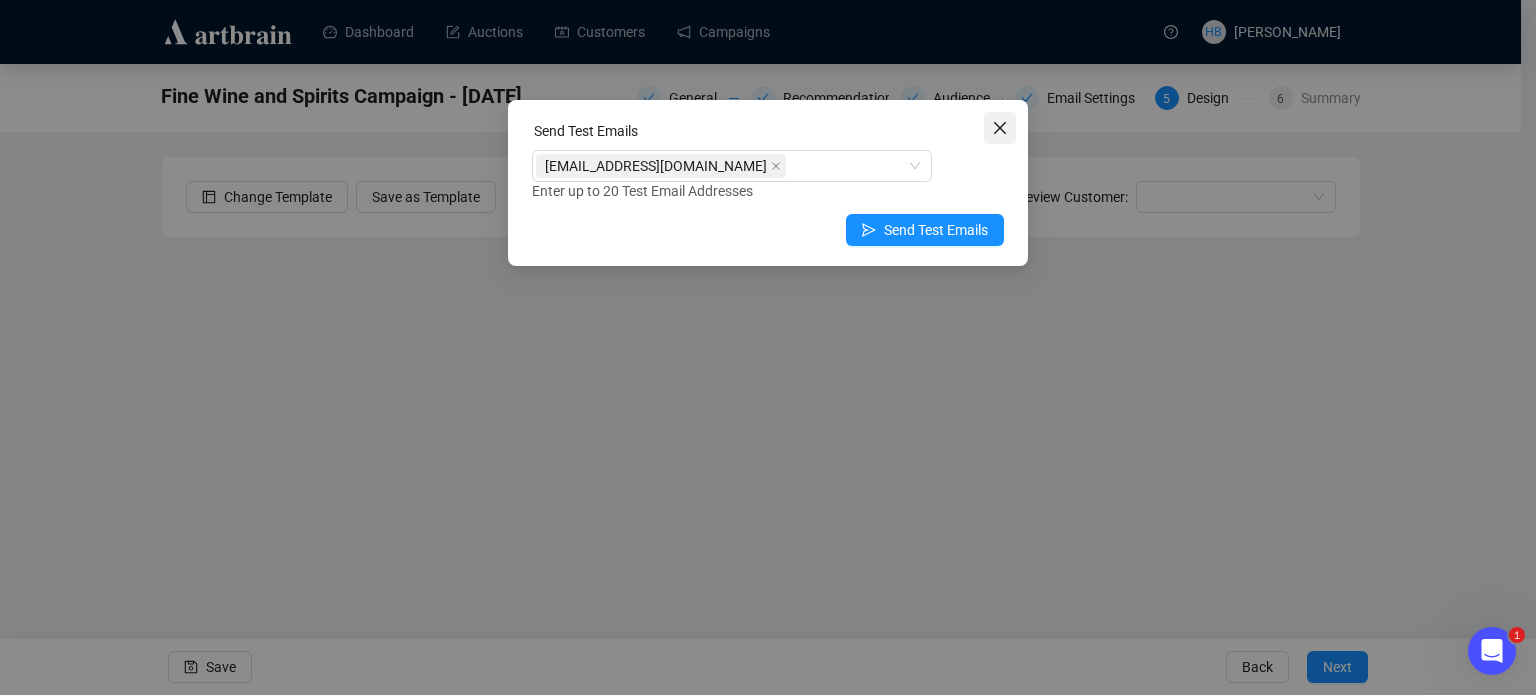 click at bounding box center [1000, 128] 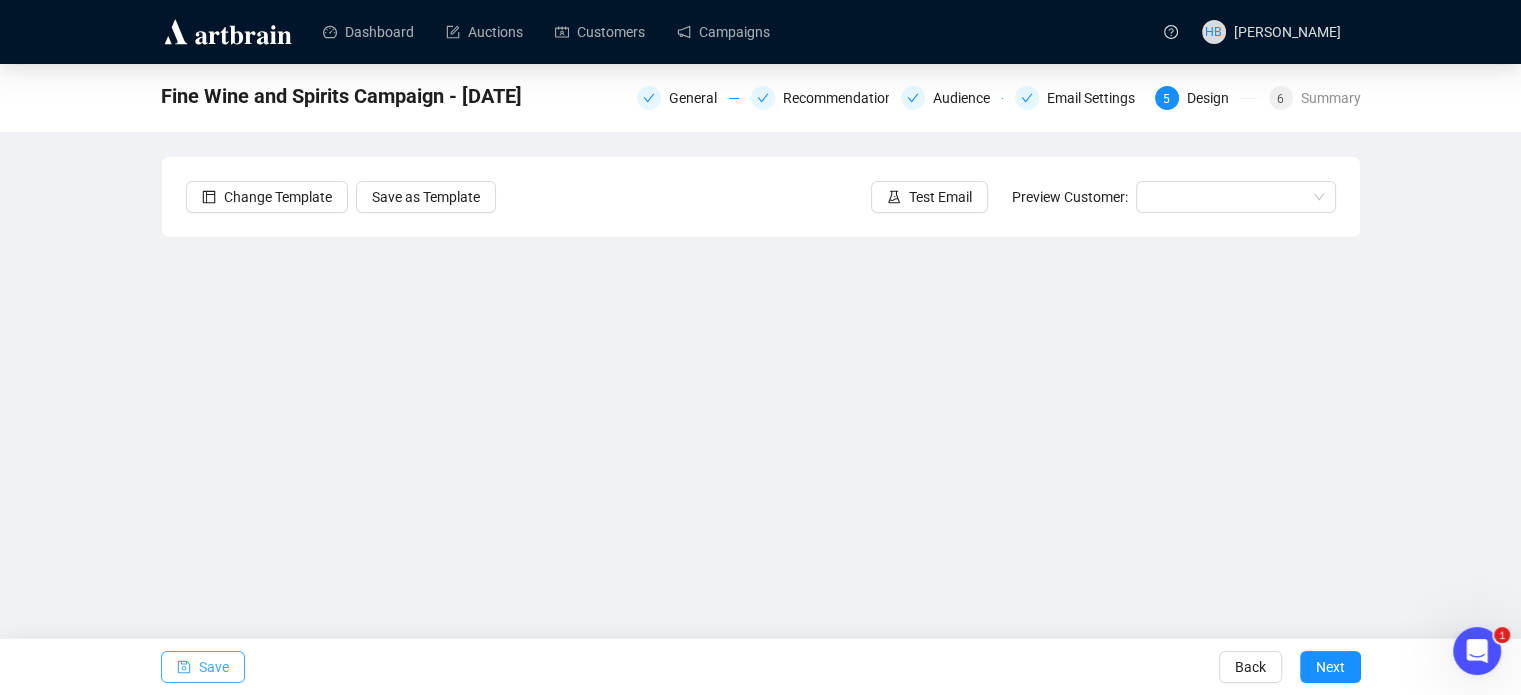 click on "Save" at bounding box center (214, 667) 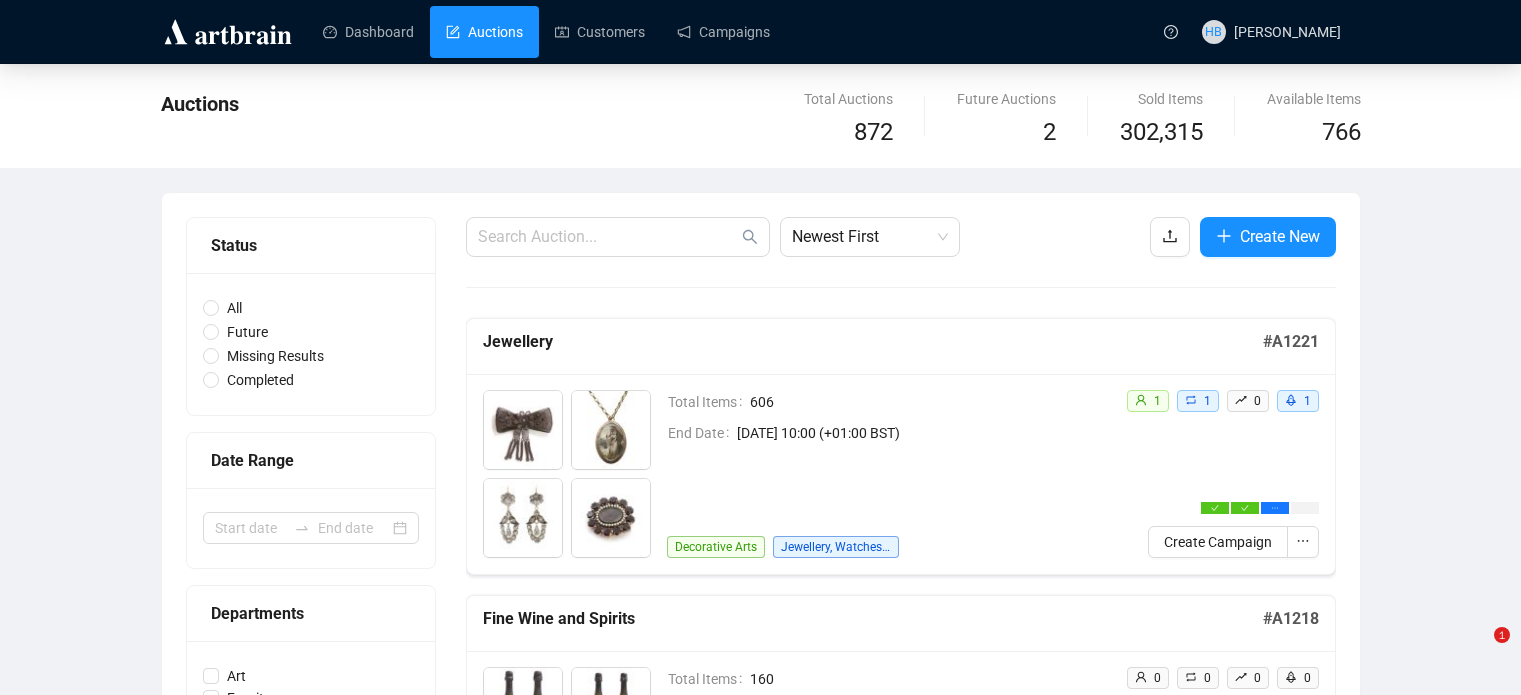 scroll, scrollTop: 0, scrollLeft: 0, axis: both 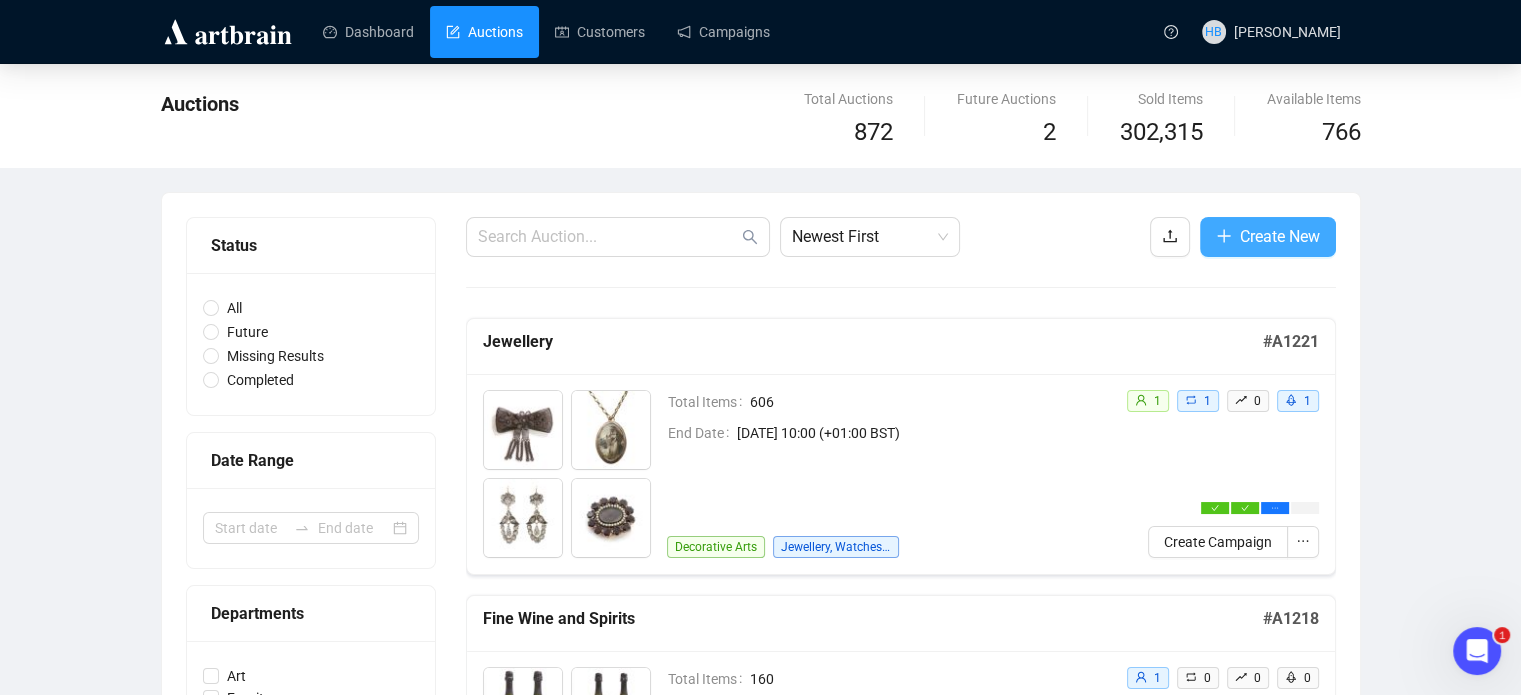 click on "Create New" at bounding box center (1280, 236) 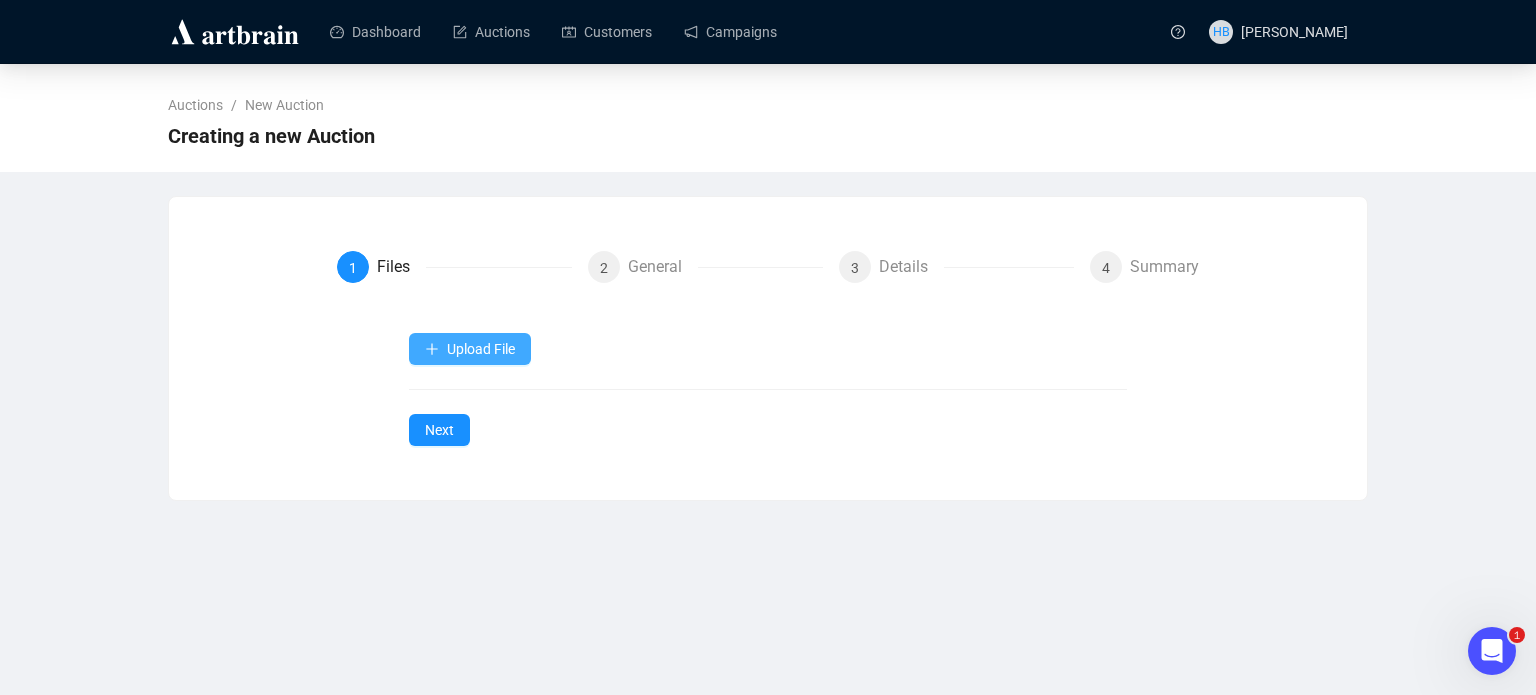 click 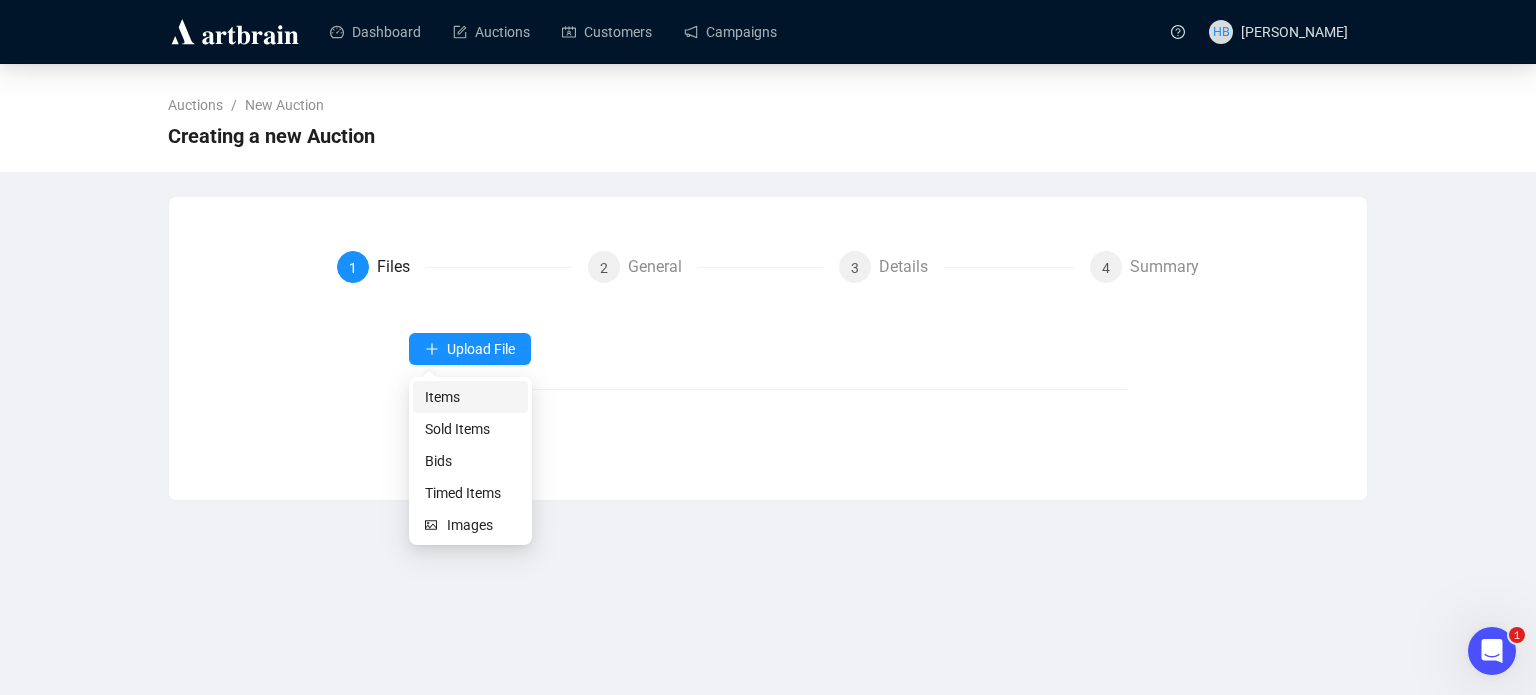 click on "Items" at bounding box center [470, 397] 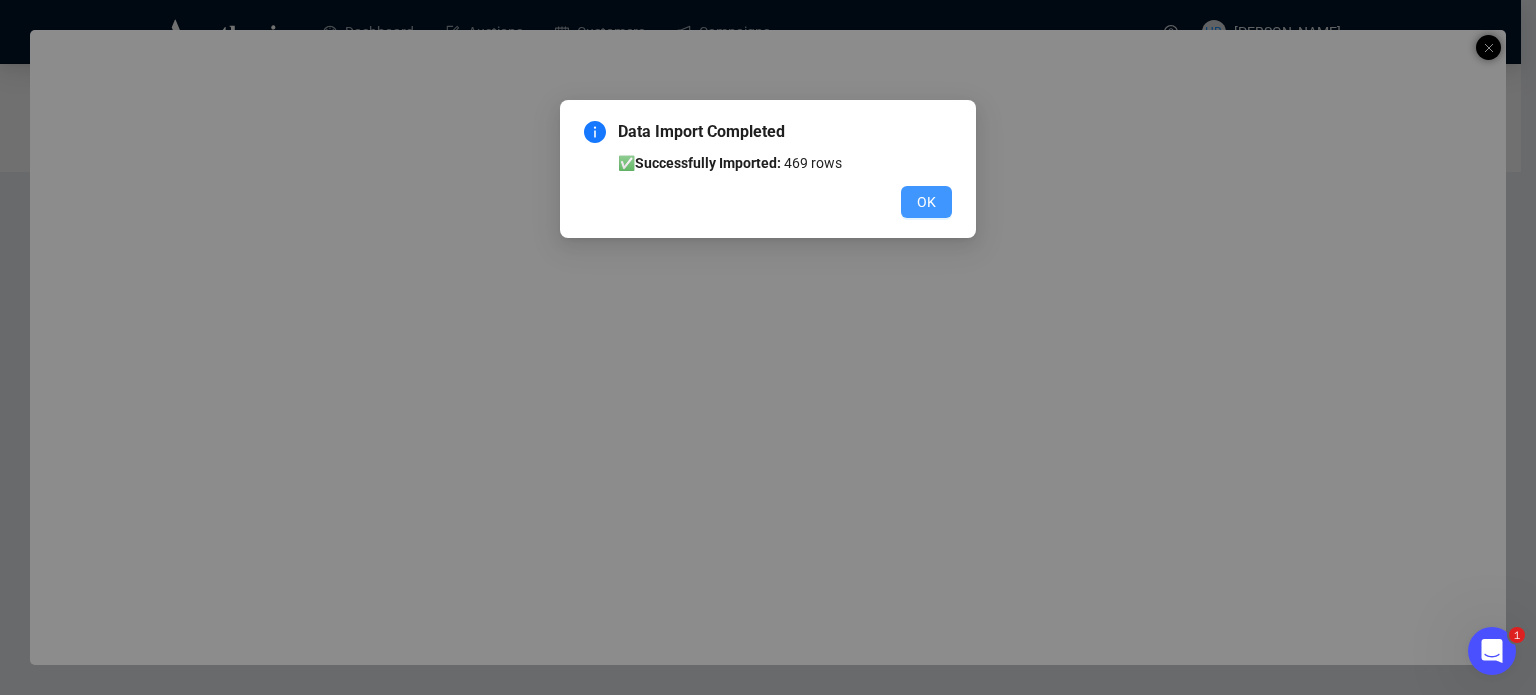 click on "OK" at bounding box center (926, 202) 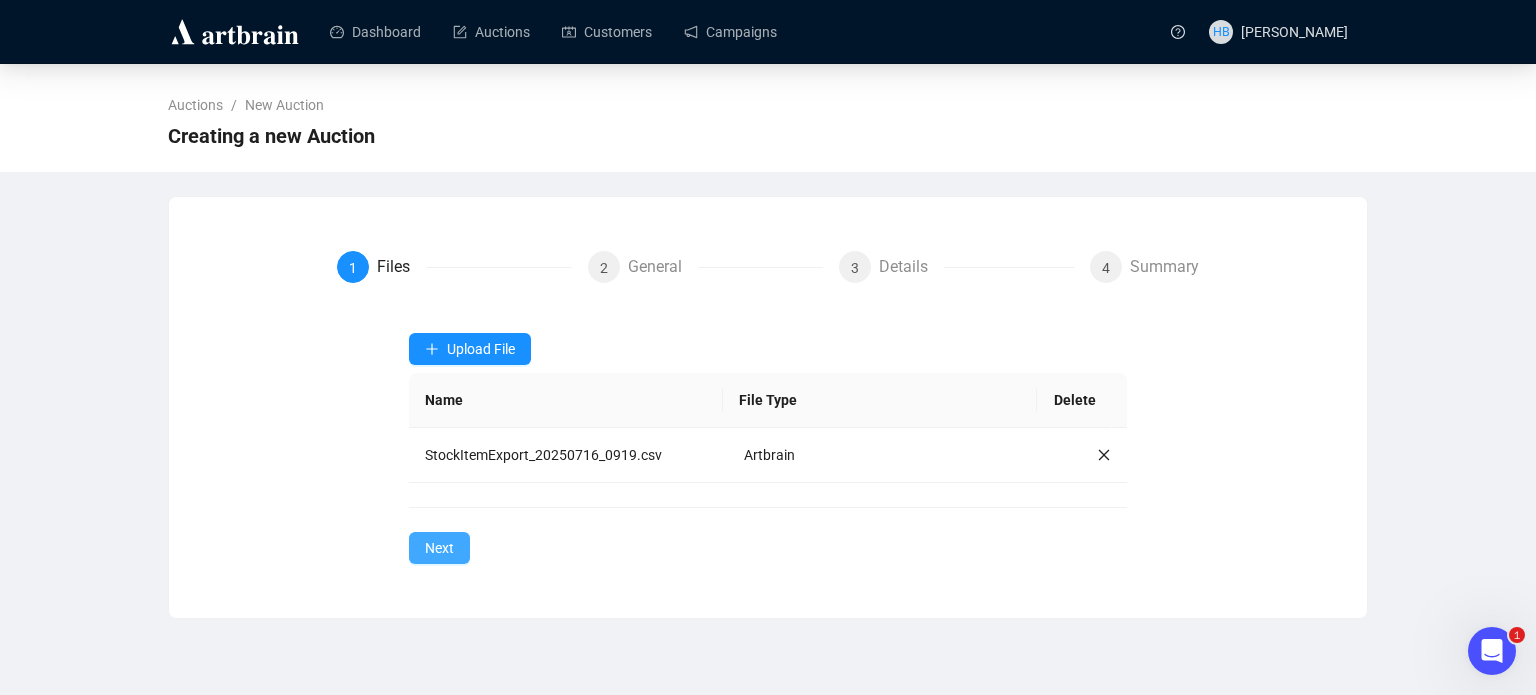 click on "Next" at bounding box center [439, 548] 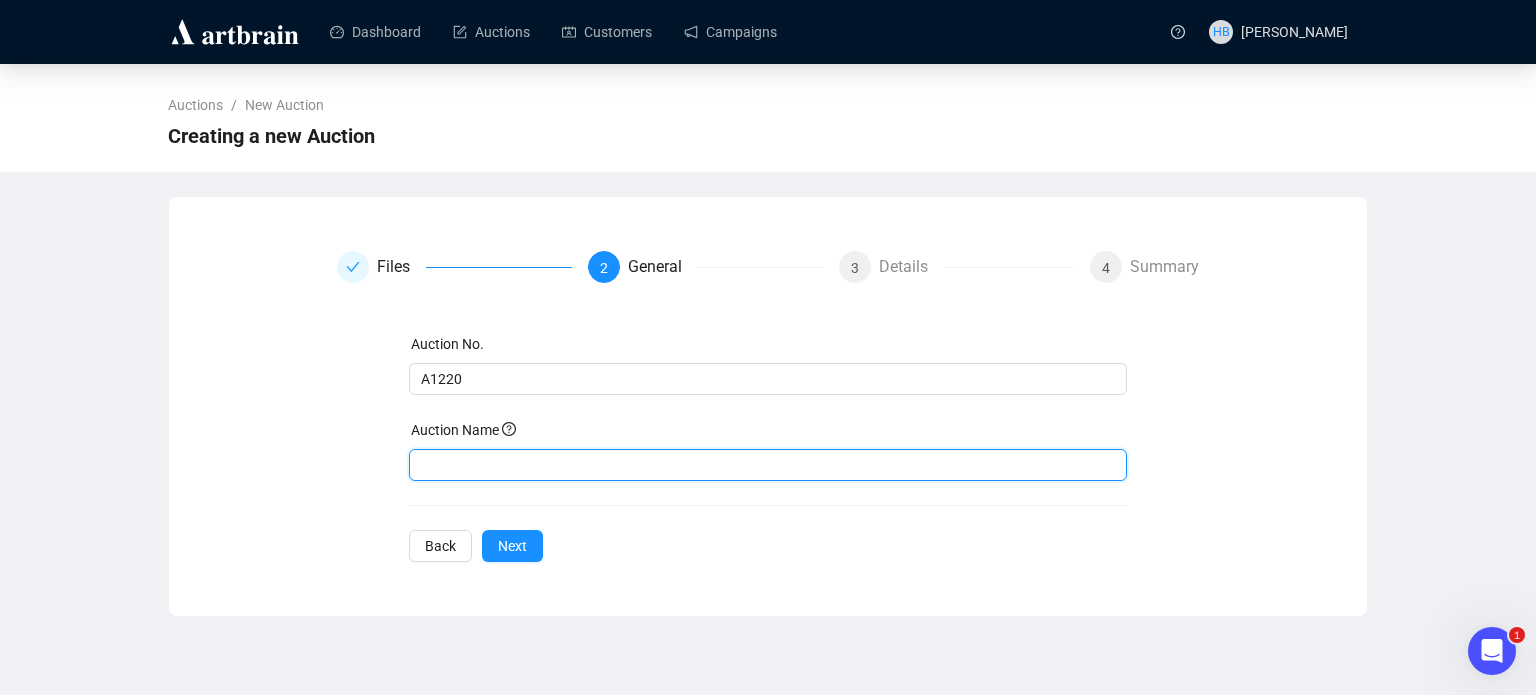 click at bounding box center (768, 465) 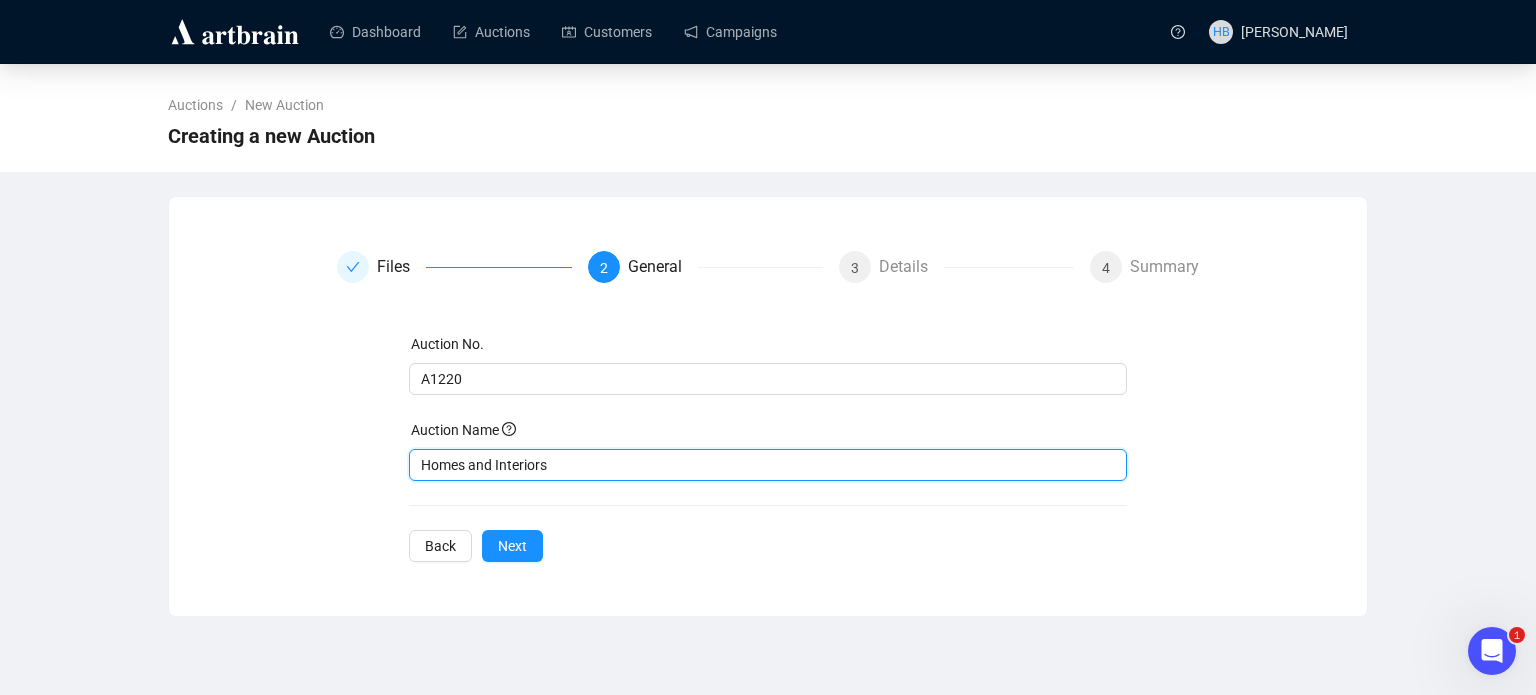 type on "Homes and Interiors" 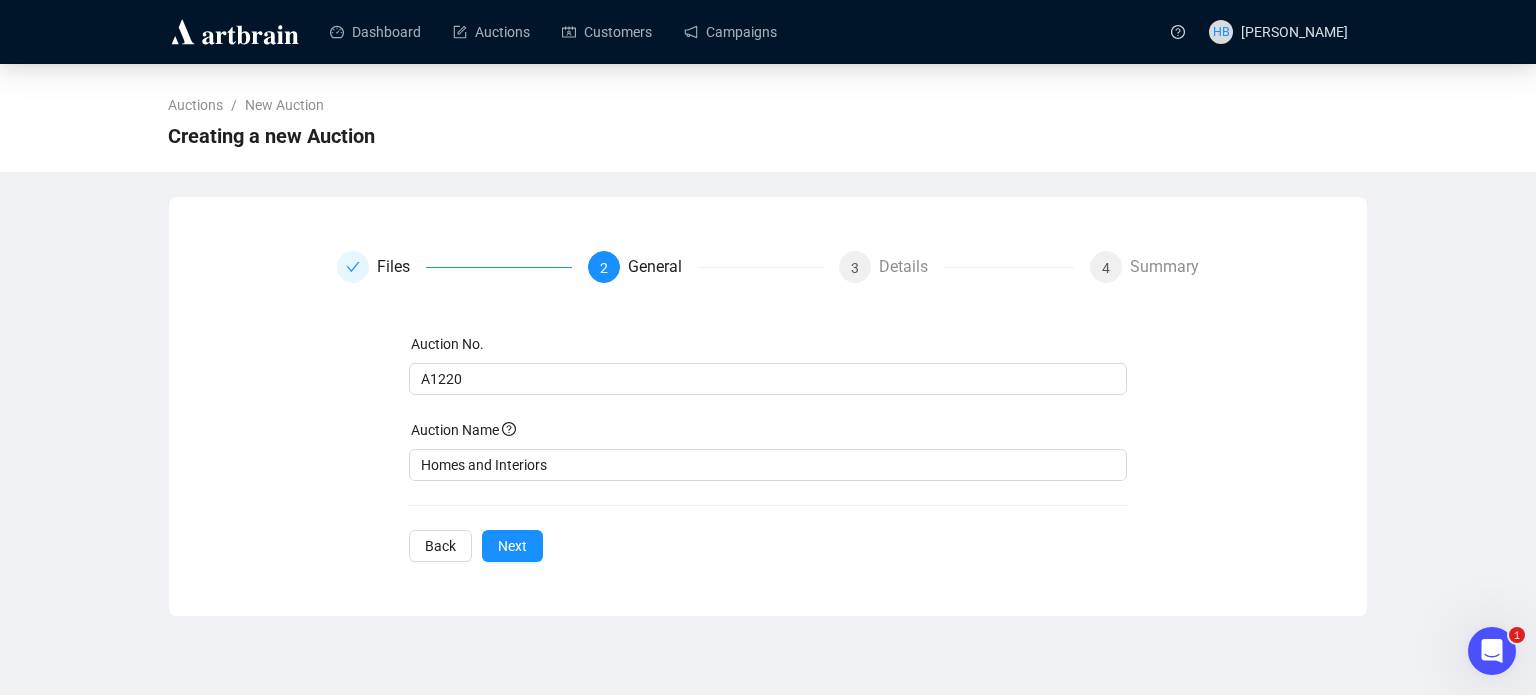 click on "Auctions / New Auction Creating a new Auction Files 2 General 3 Details 4 Summary Auction No. A1220   Auction Name   Homes and Interiors Back Next" at bounding box center (768, 340) 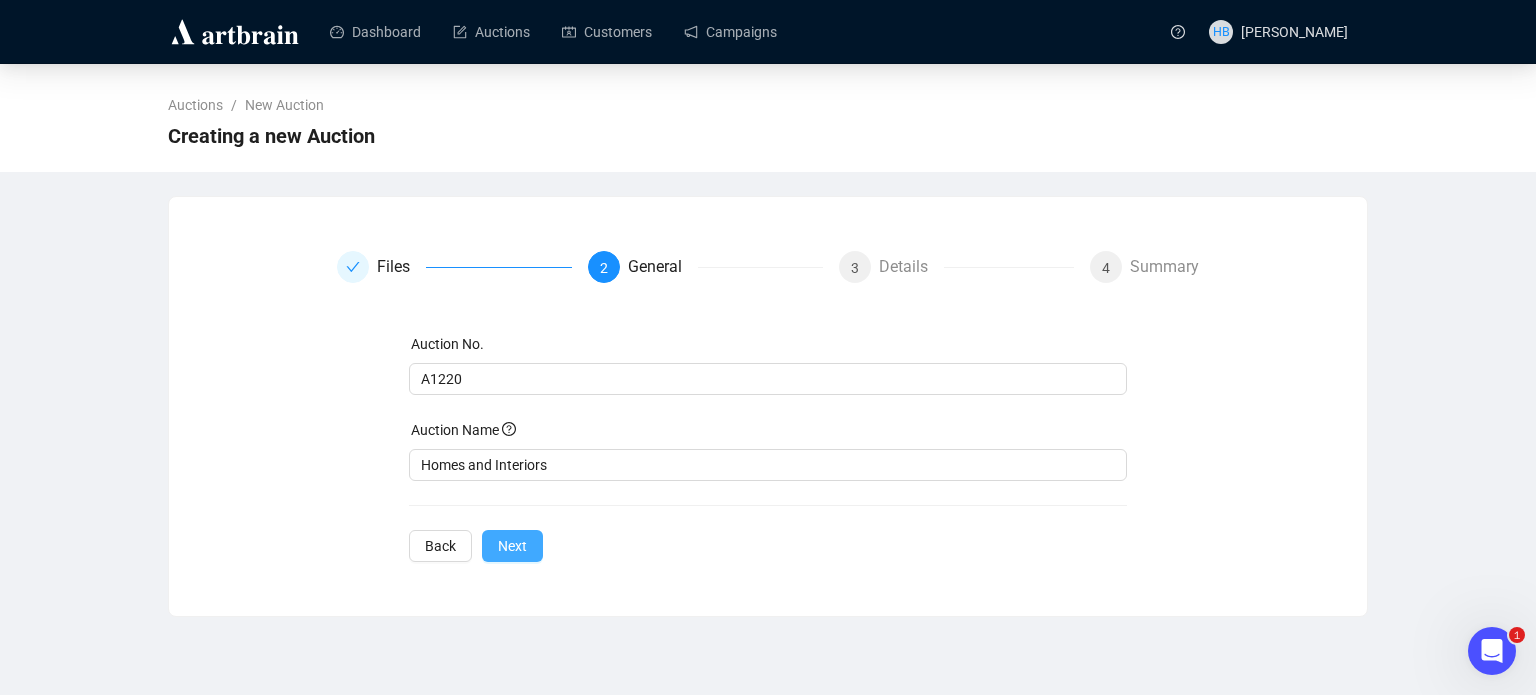 click on "Next" at bounding box center (512, 546) 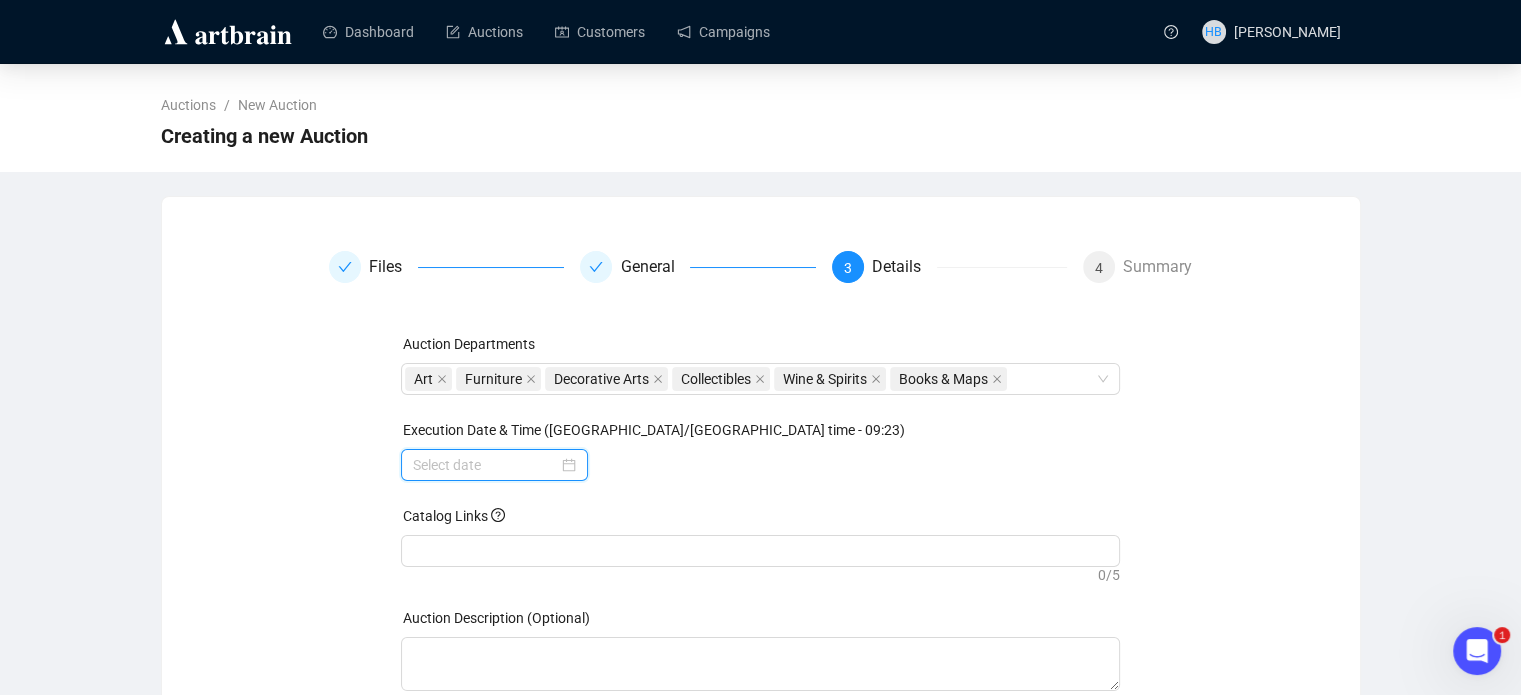 click at bounding box center (485, 465) 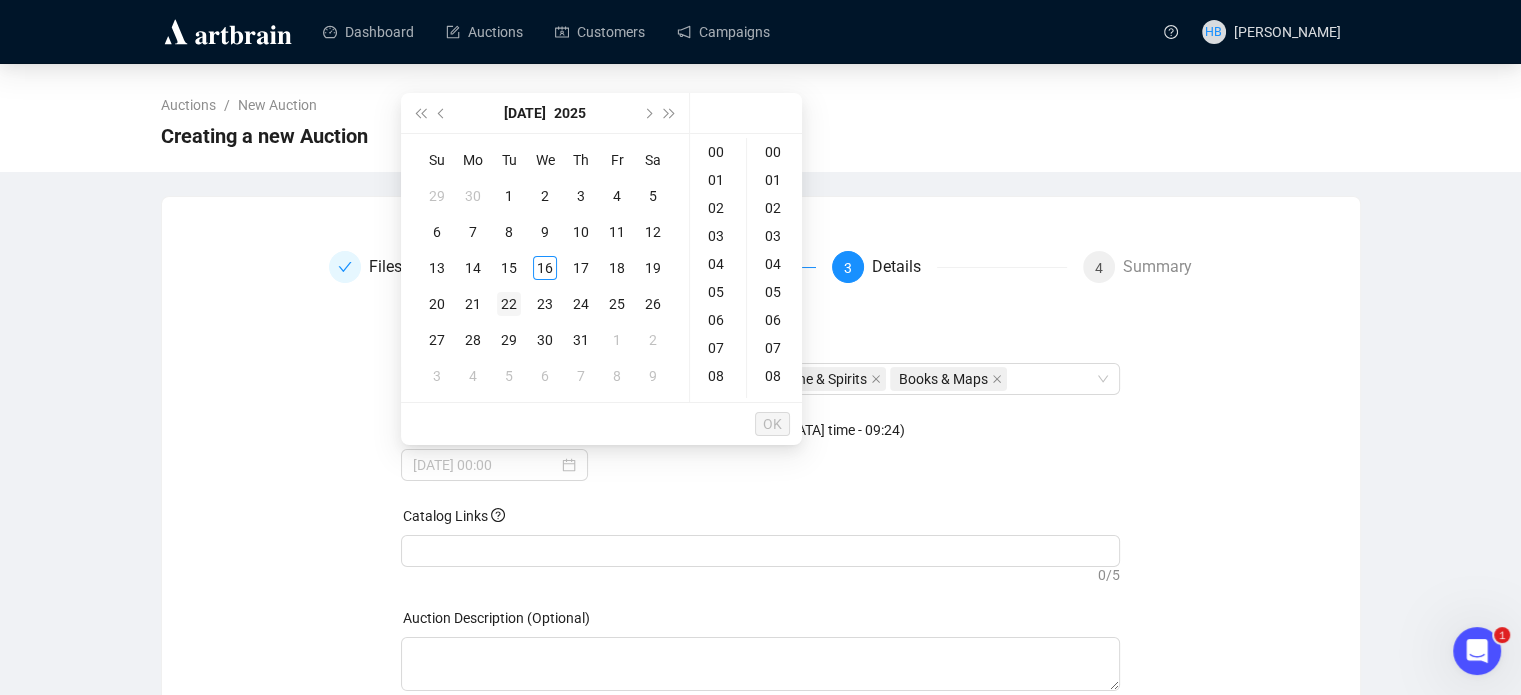 click on "22" at bounding box center (509, 304) 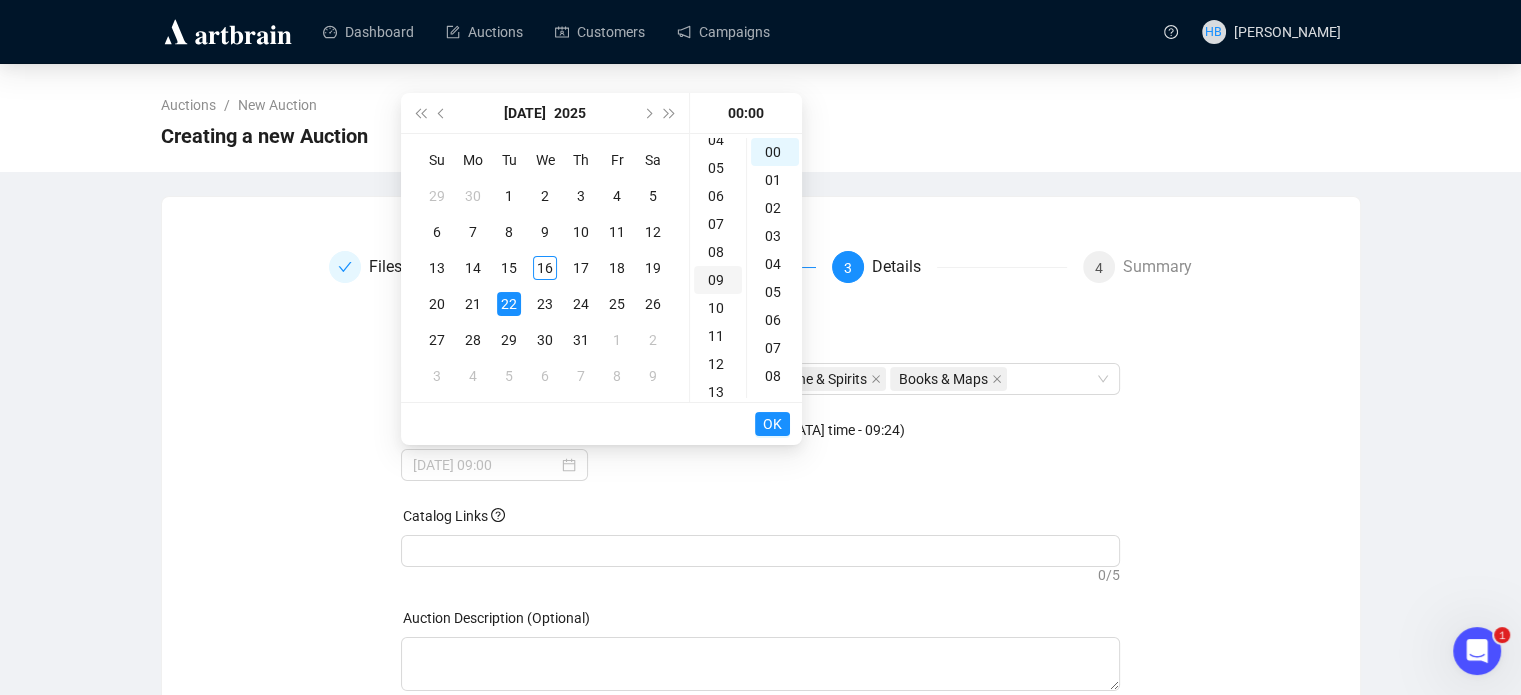click on "09" at bounding box center [718, 280] 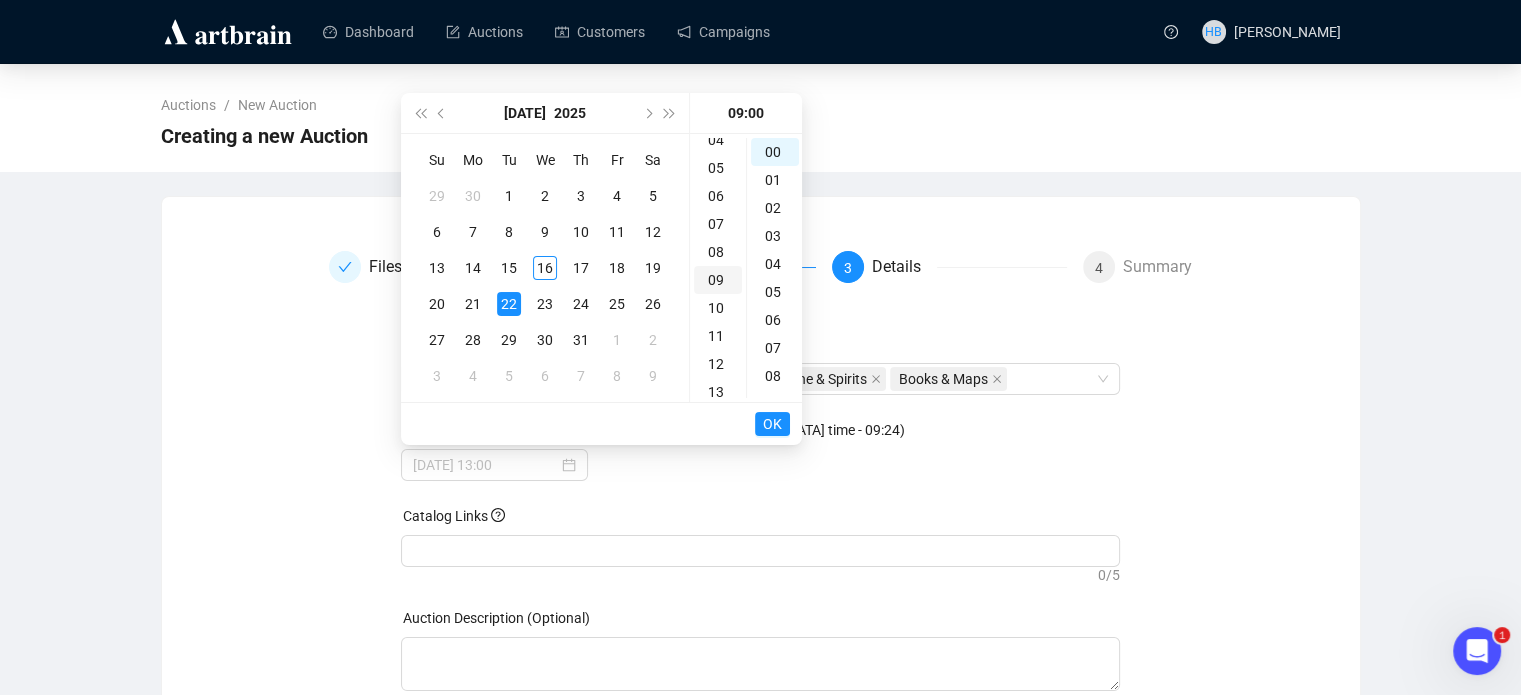 scroll, scrollTop: 252, scrollLeft: 0, axis: vertical 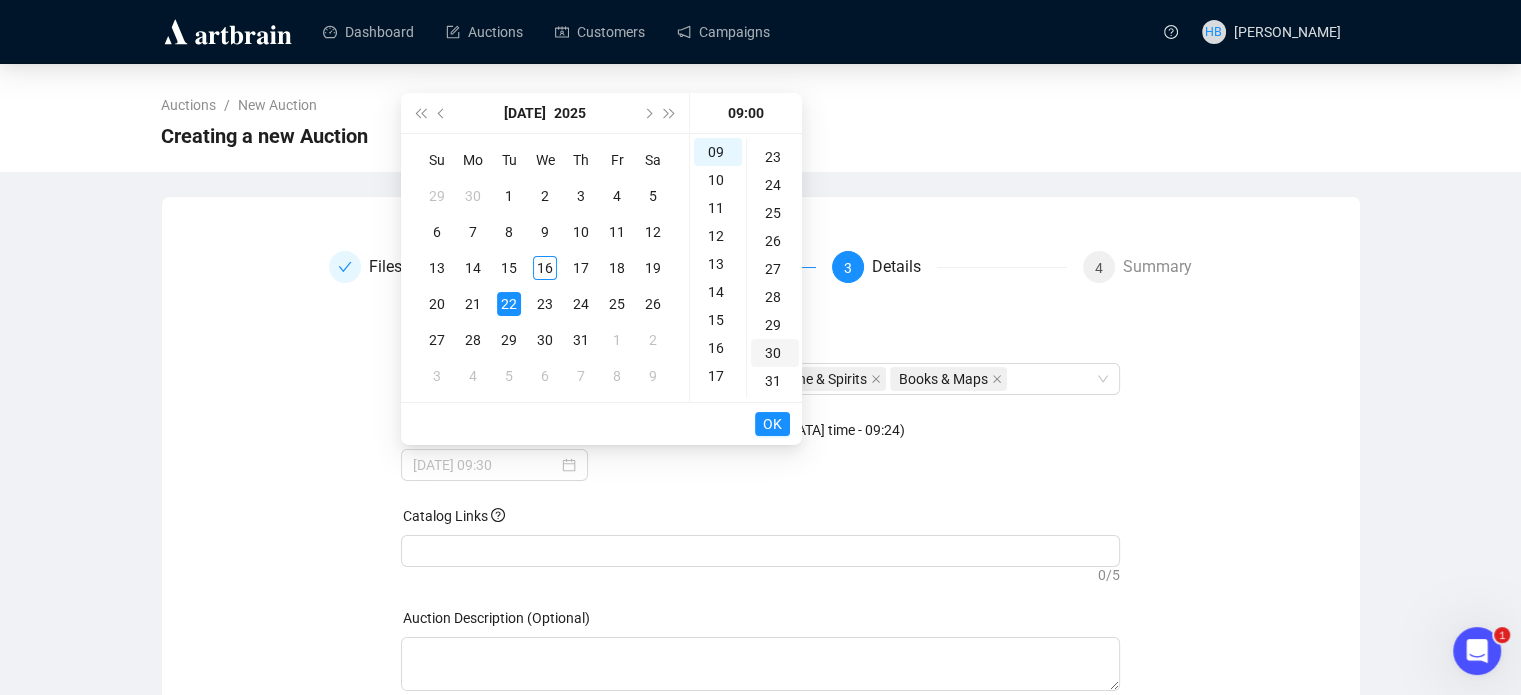 click on "30" at bounding box center (775, 353) 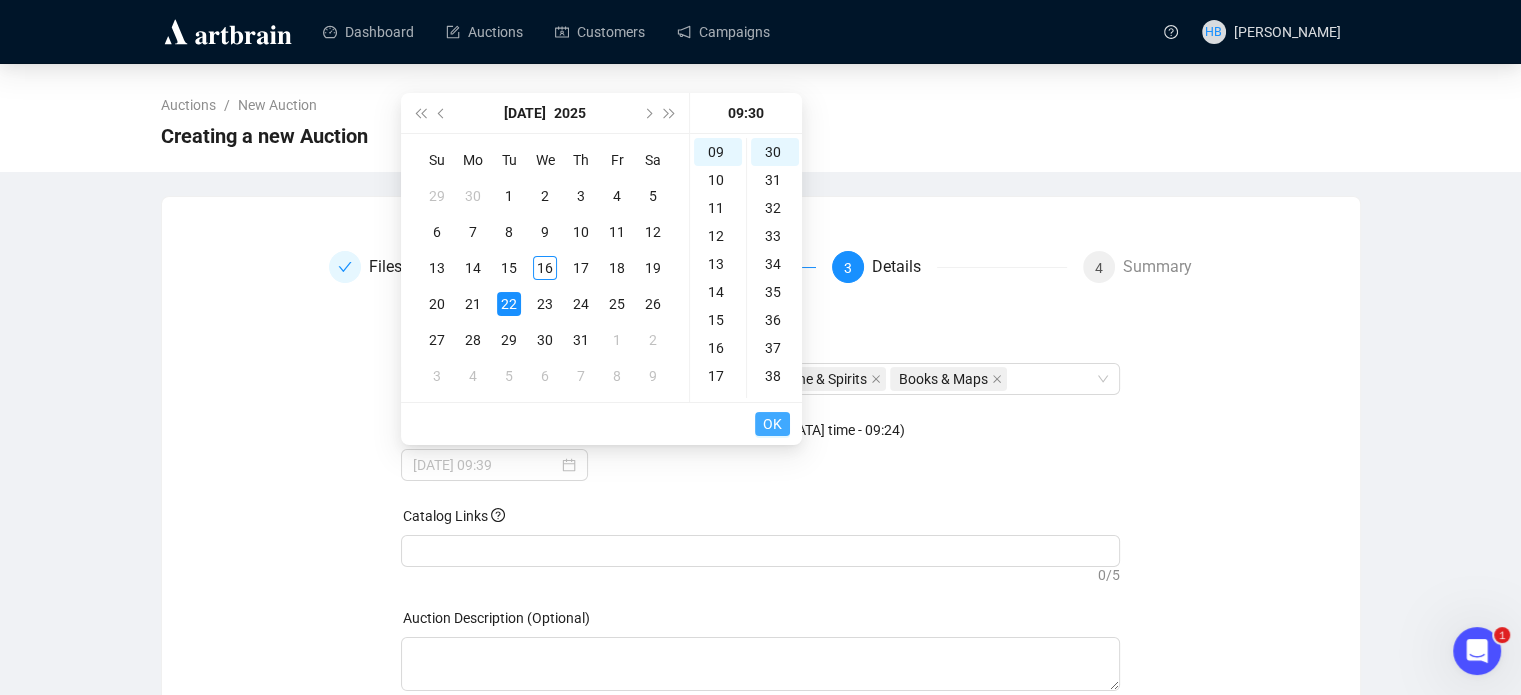 type on "[DATE] 09:30" 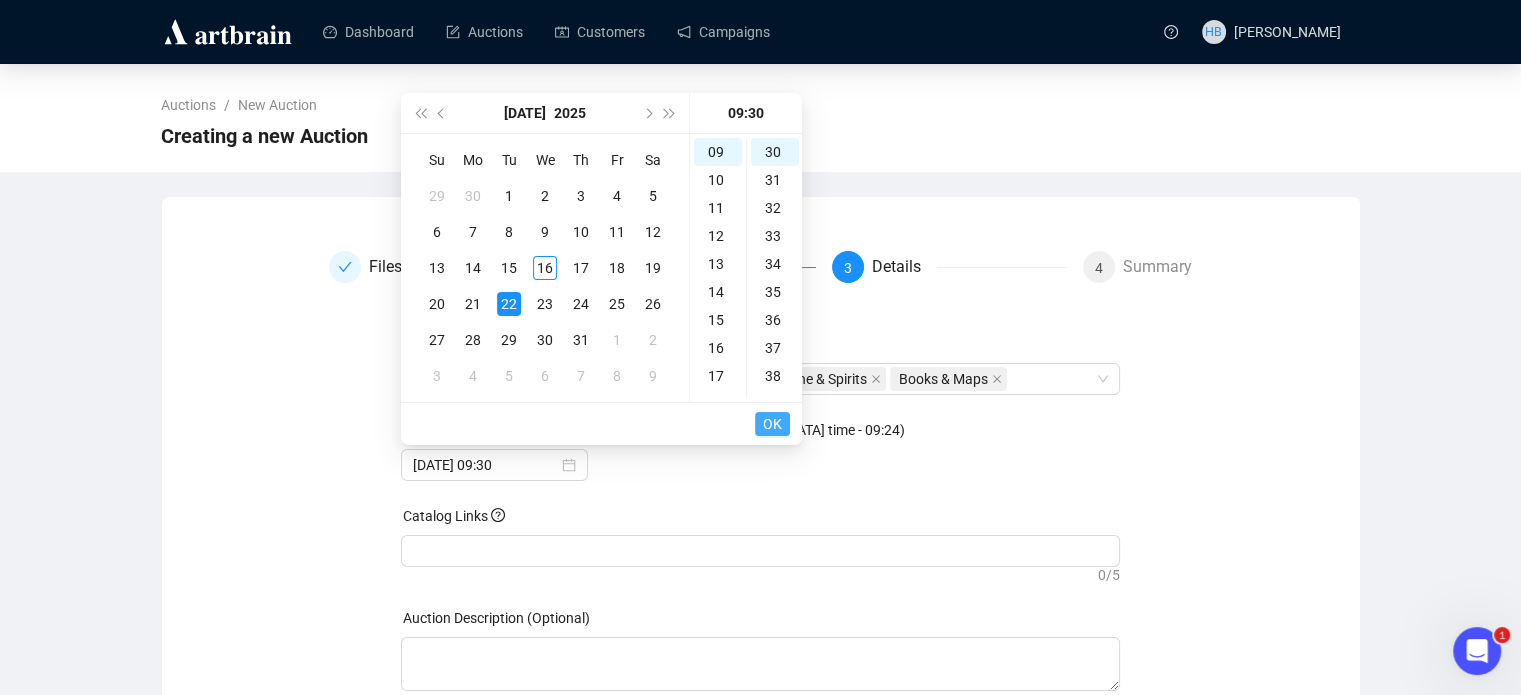 scroll, scrollTop: 840, scrollLeft: 0, axis: vertical 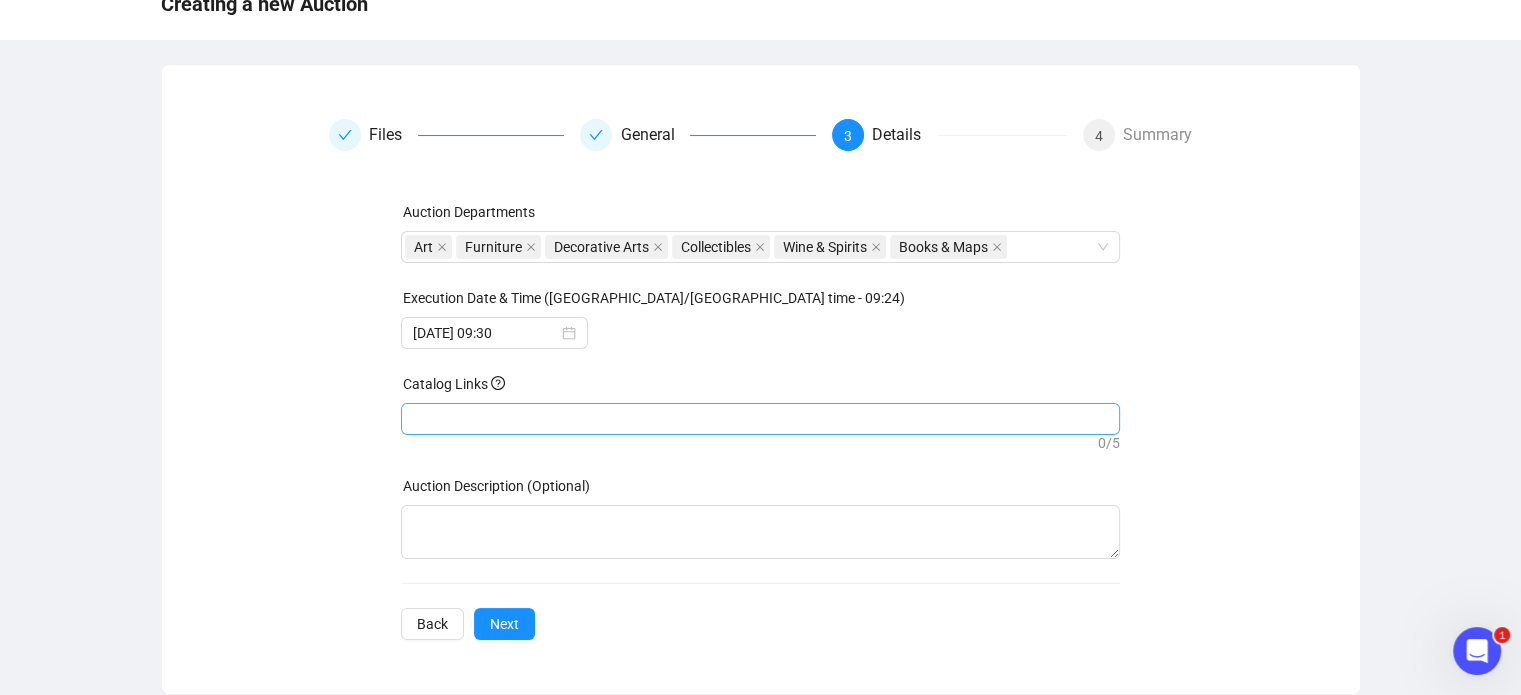 click at bounding box center (760, 419) 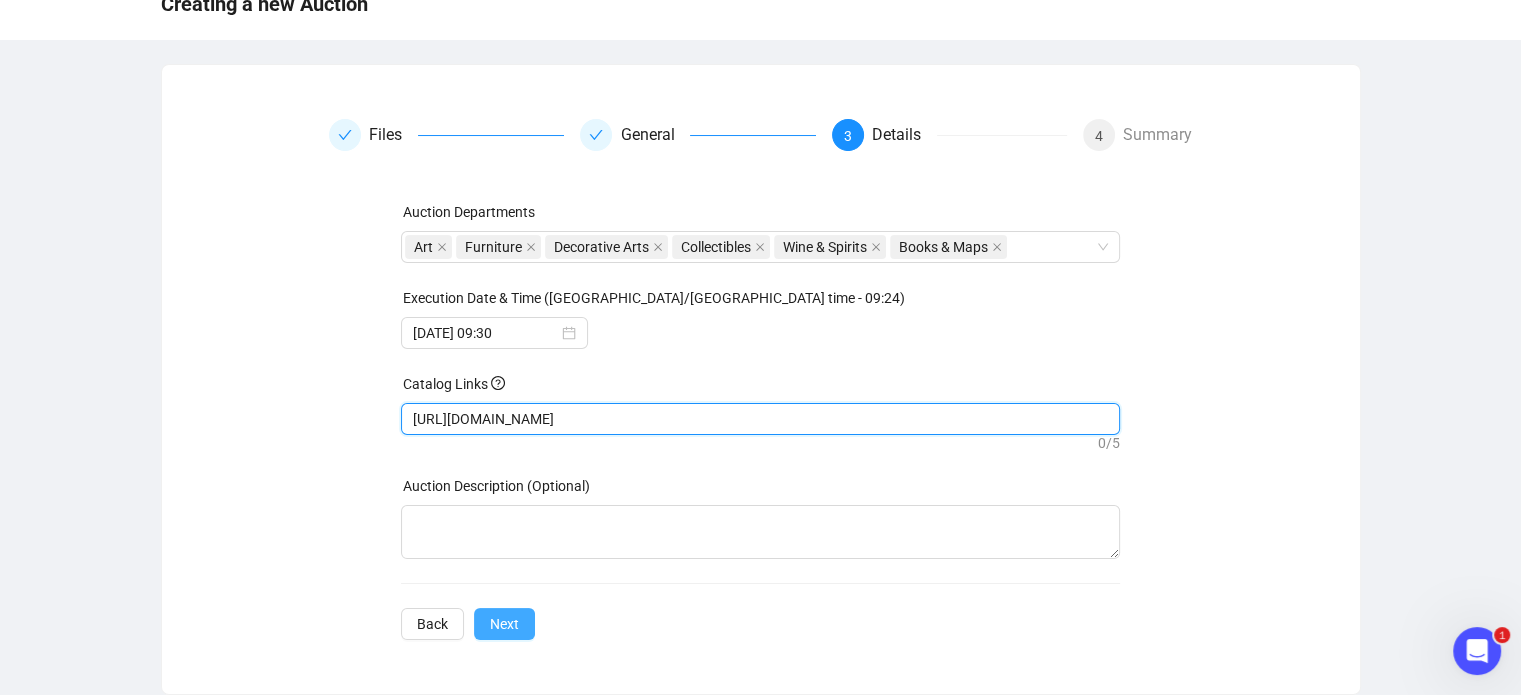 type on "[URL][DOMAIN_NAME]" 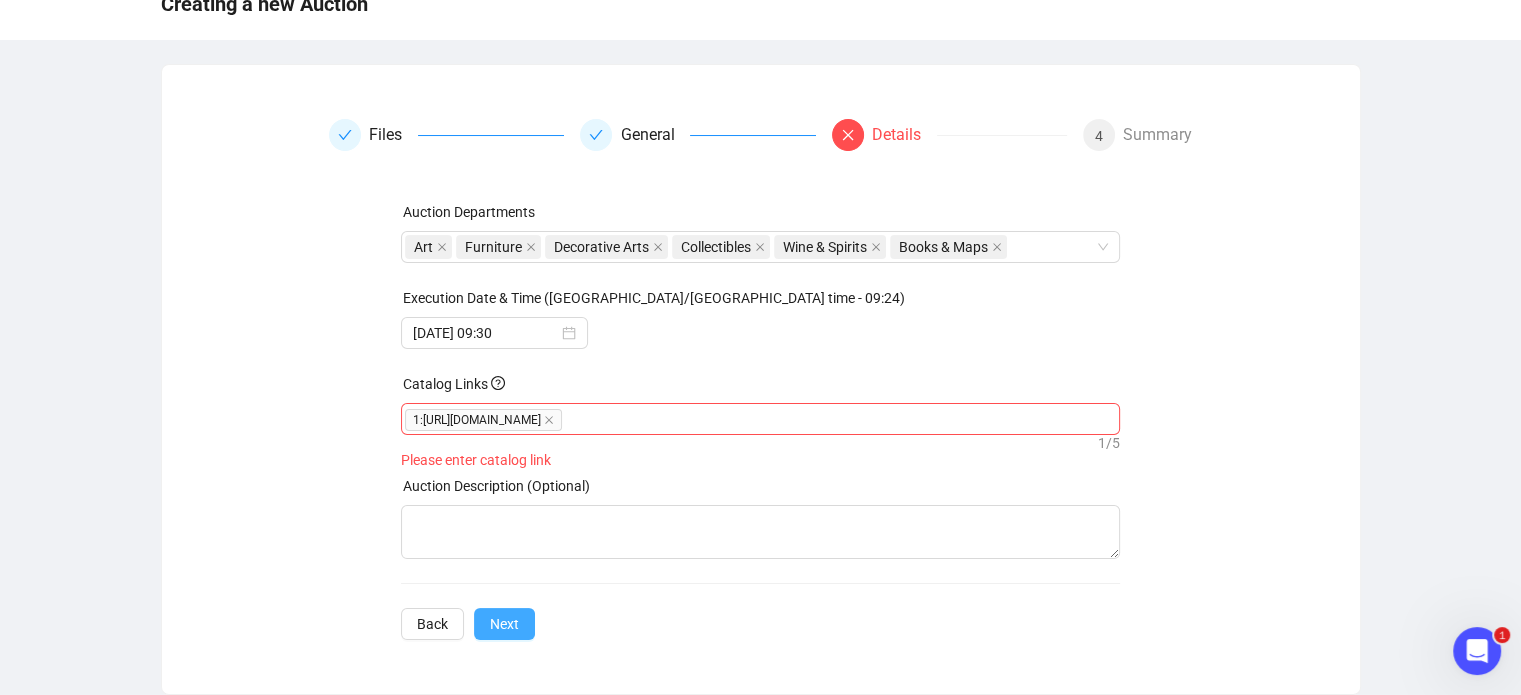 click on "Next" at bounding box center (504, 624) 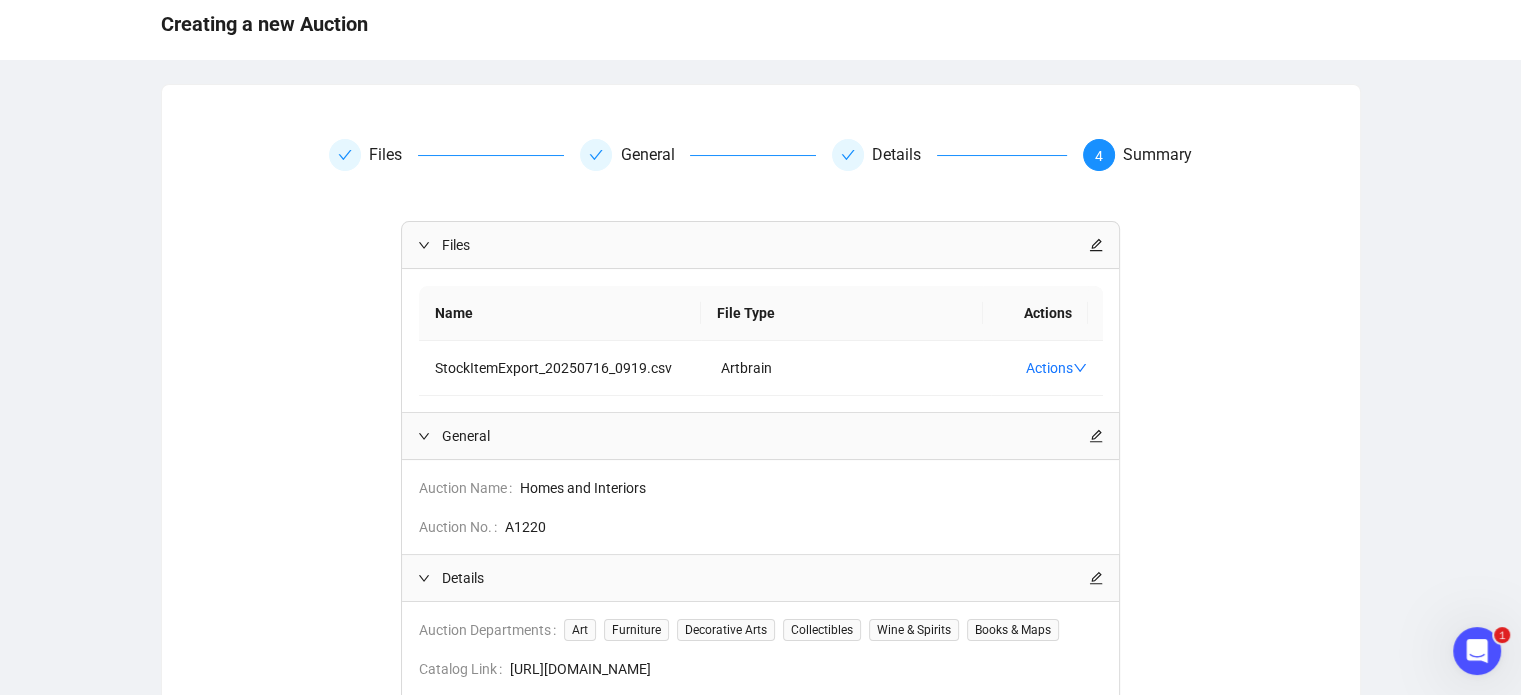 scroll, scrollTop: 312, scrollLeft: 0, axis: vertical 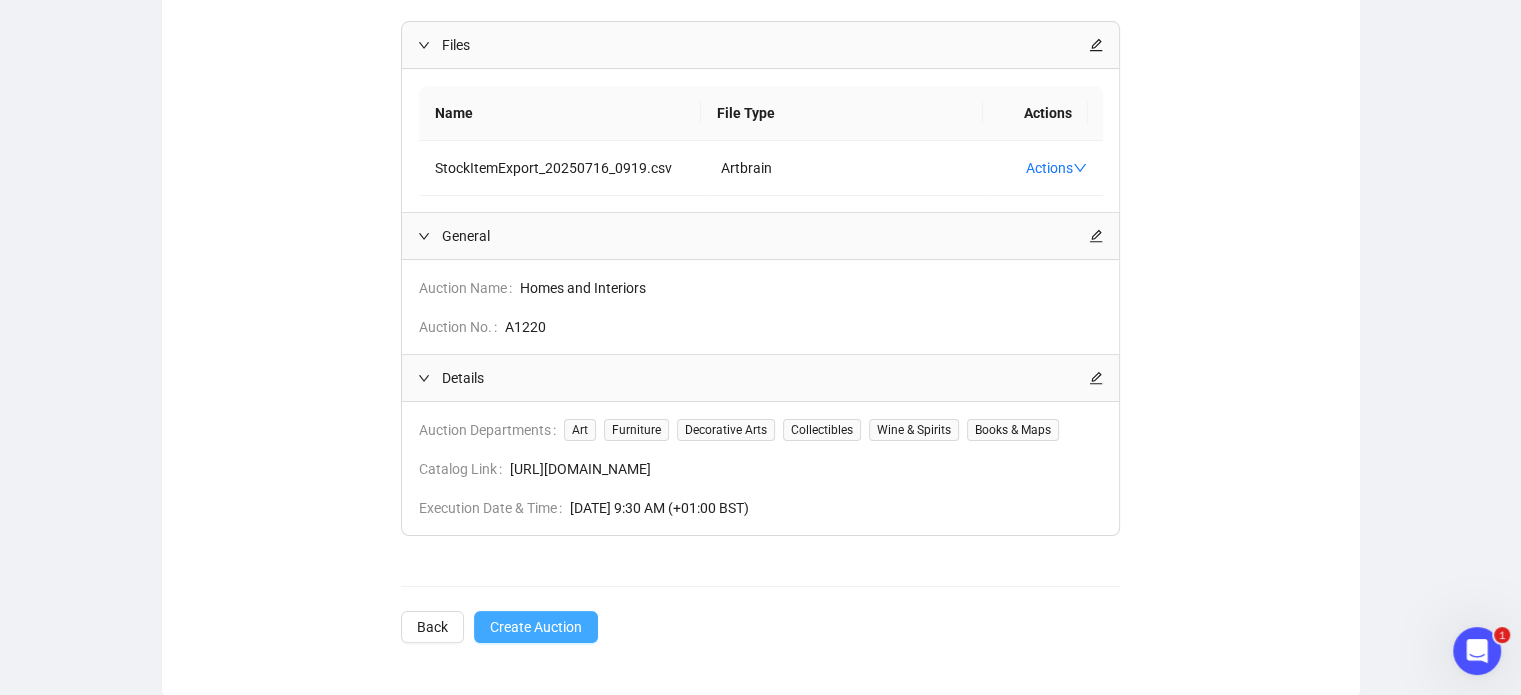 click on "Create Auction" at bounding box center (536, 627) 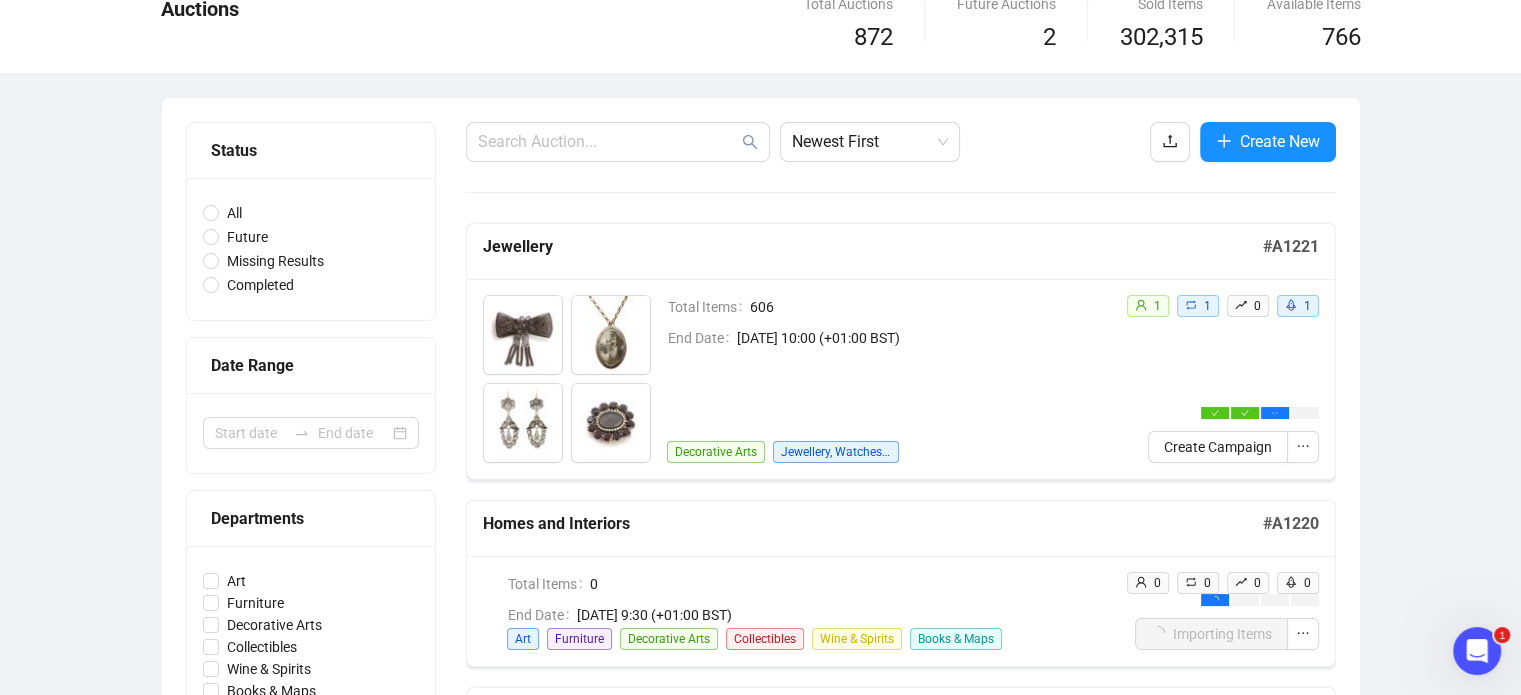 scroll, scrollTop: 93, scrollLeft: 0, axis: vertical 